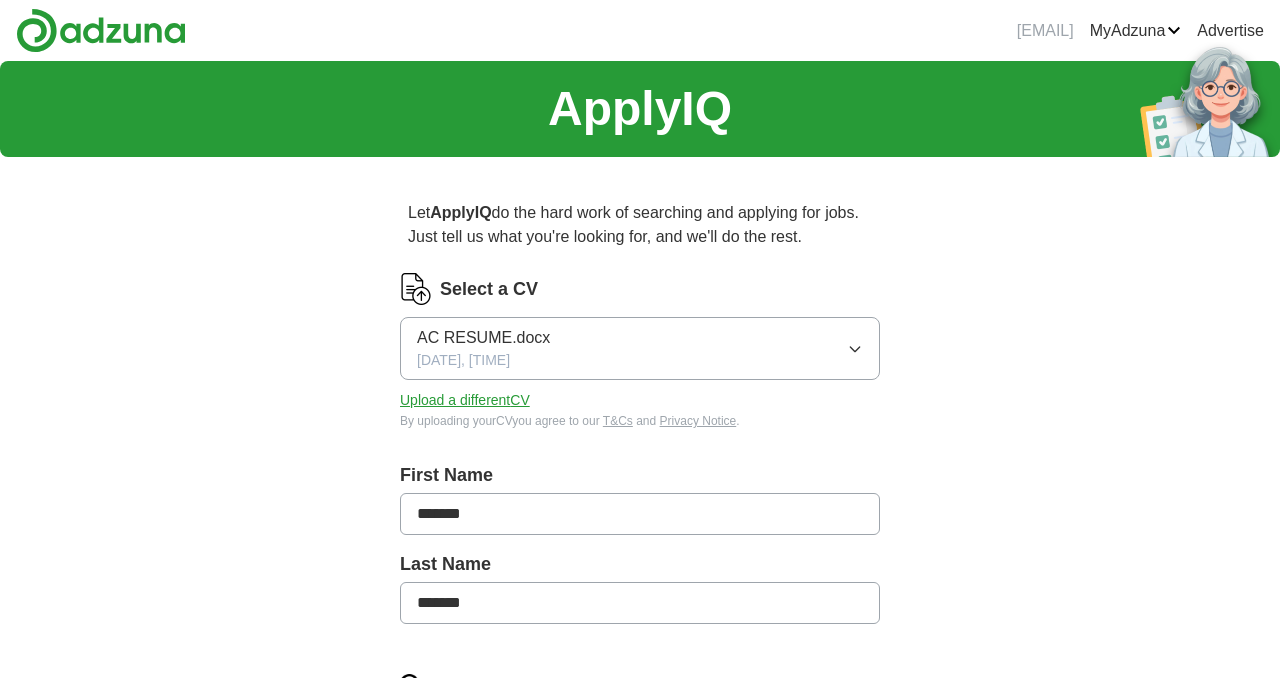 scroll, scrollTop: 0, scrollLeft: 0, axis: both 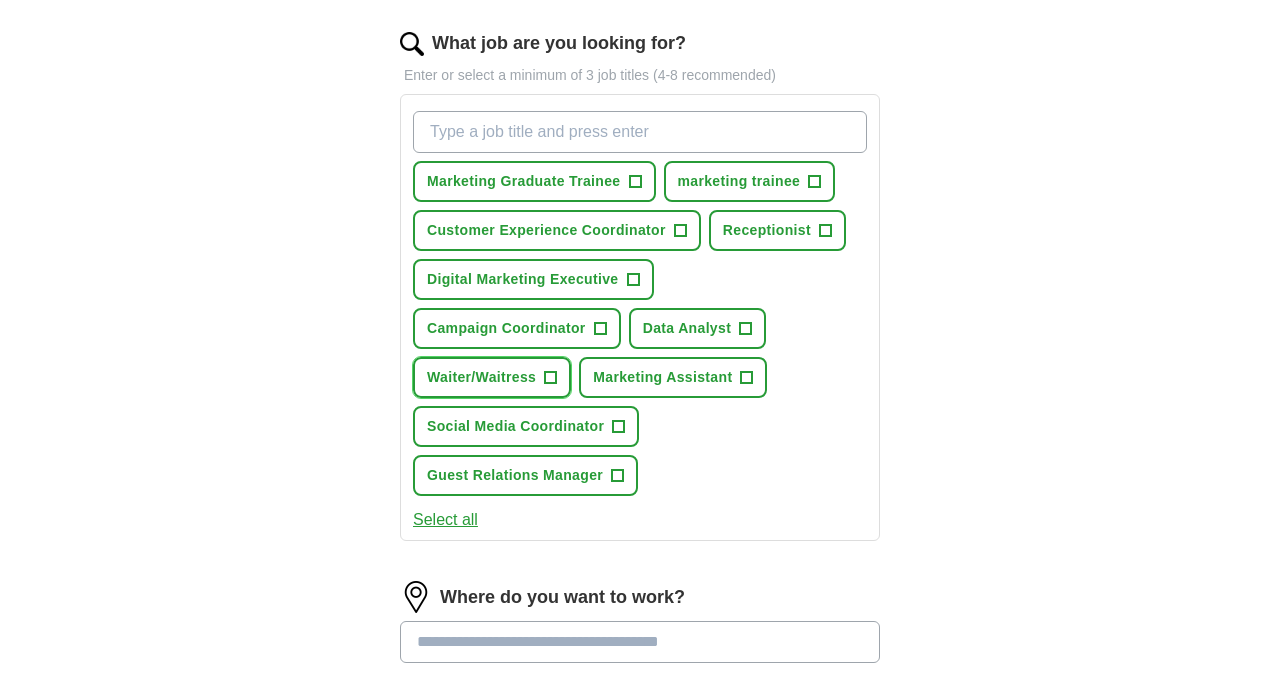 click on "Waiter/Waitress +" at bounding box center (492, 377) 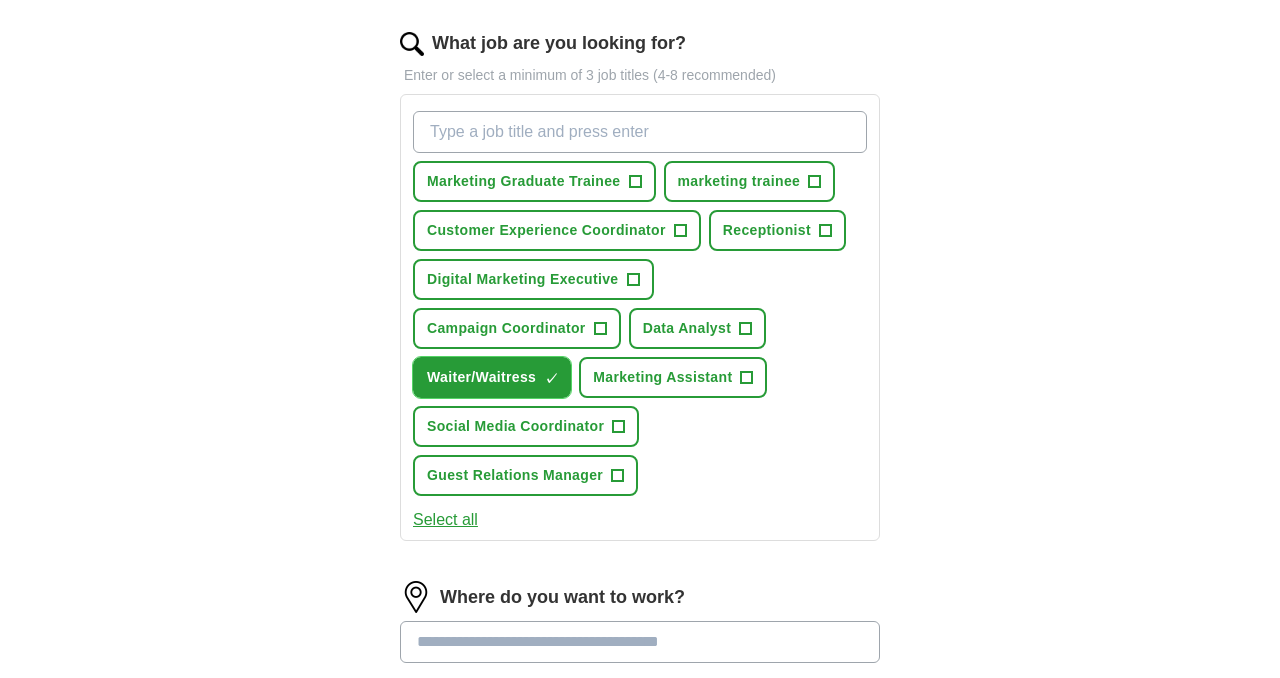 click on "Waiter/Waitress" at bounding box center [481, 377] 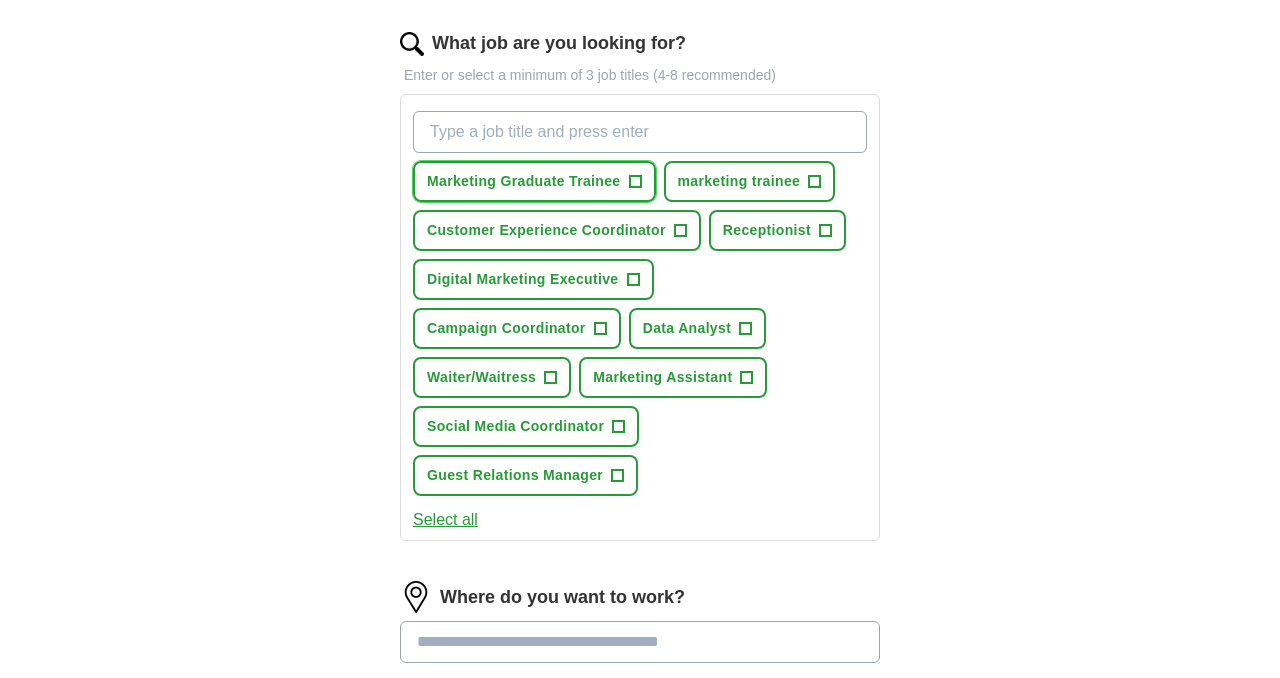 click on "Marketing Graduate Trainee" at bounding box center [524, 181] 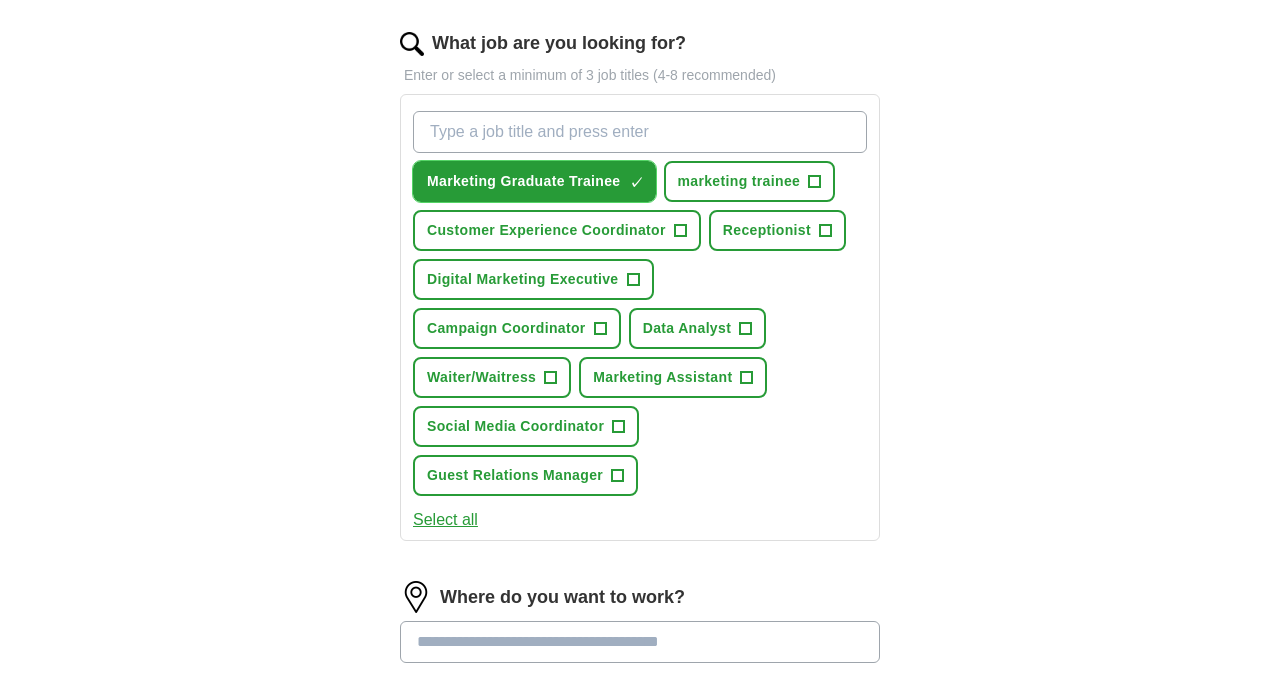 click on "Marketing Graduate Trainee ✓ ×" at bounding box center (534, 181) 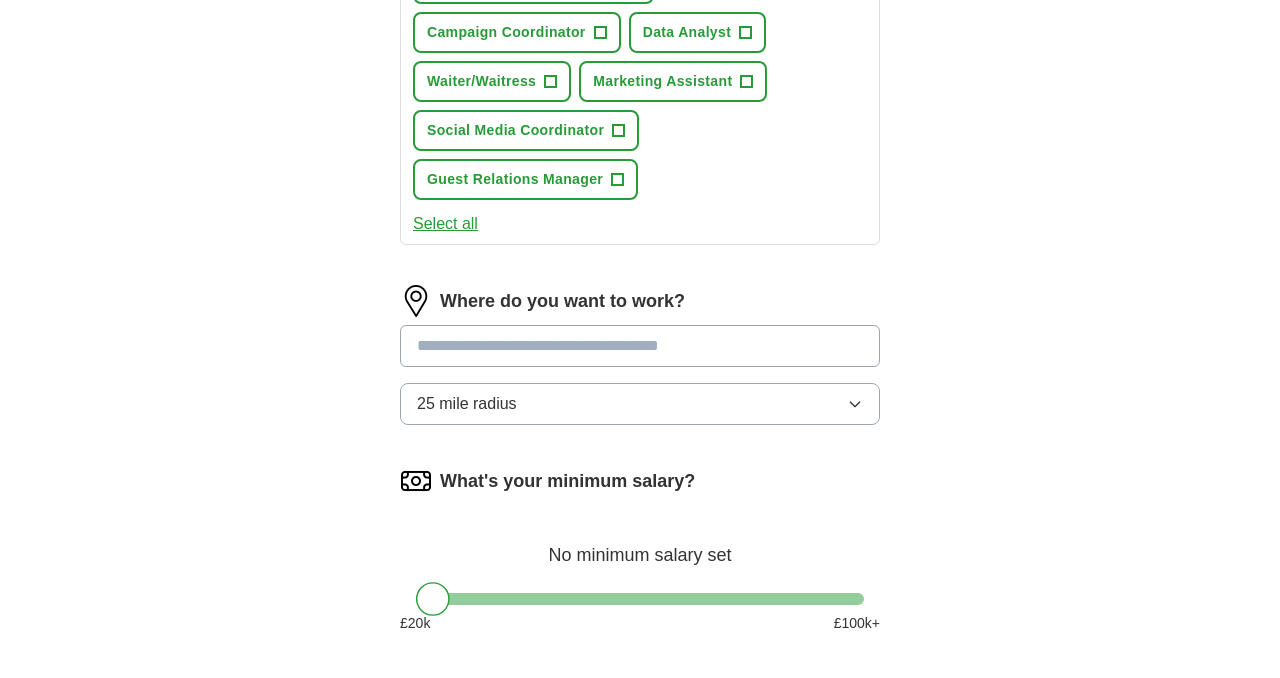 scroll, scrollTop: 935, scrollLeft: 0, axis: vertical 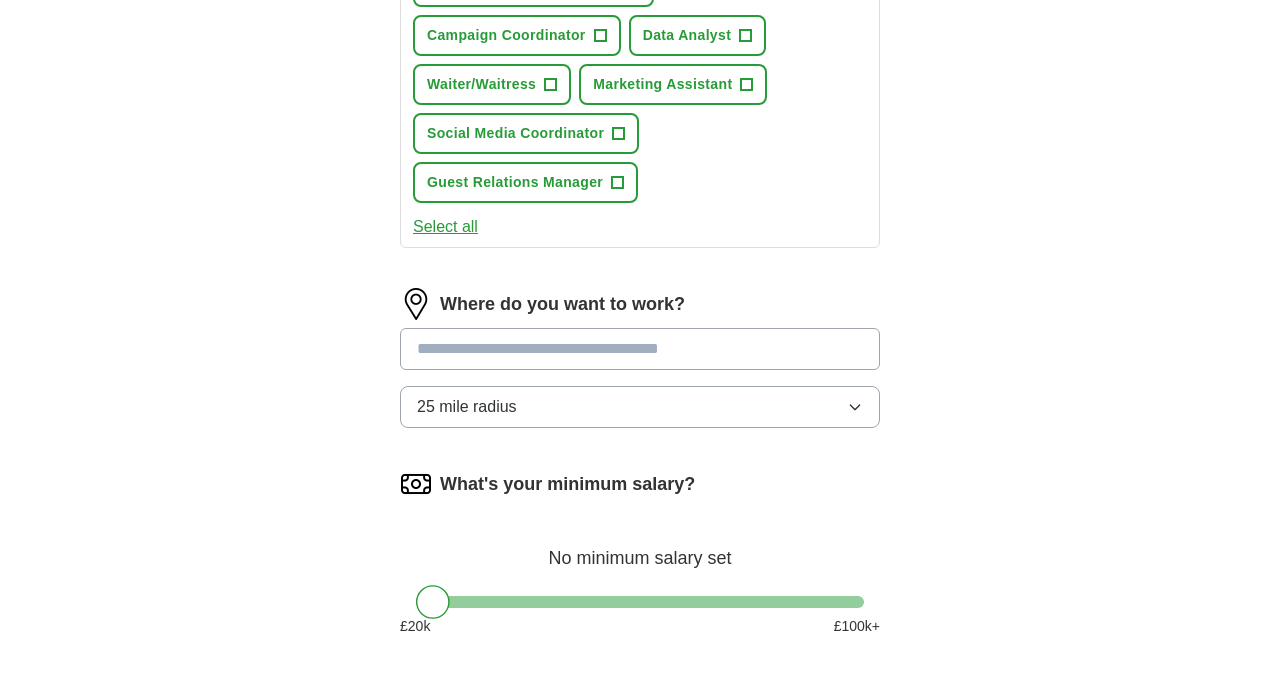 click at bounding box center [640, 349] 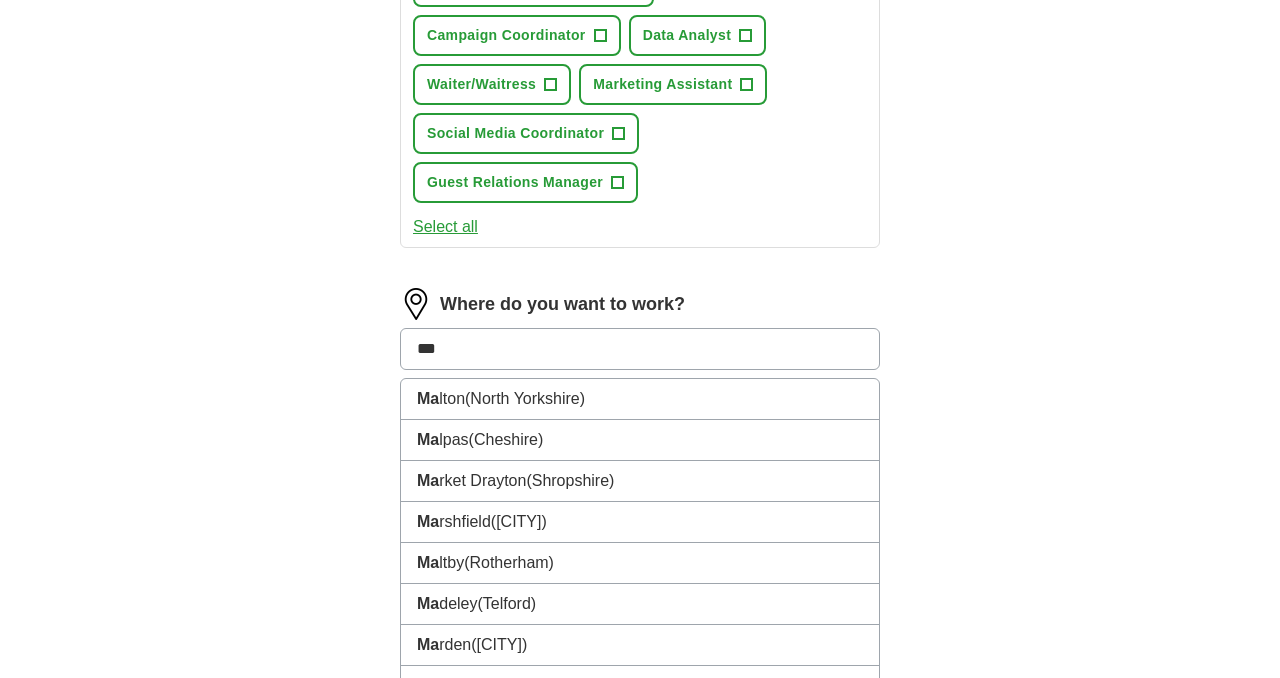type on "****" 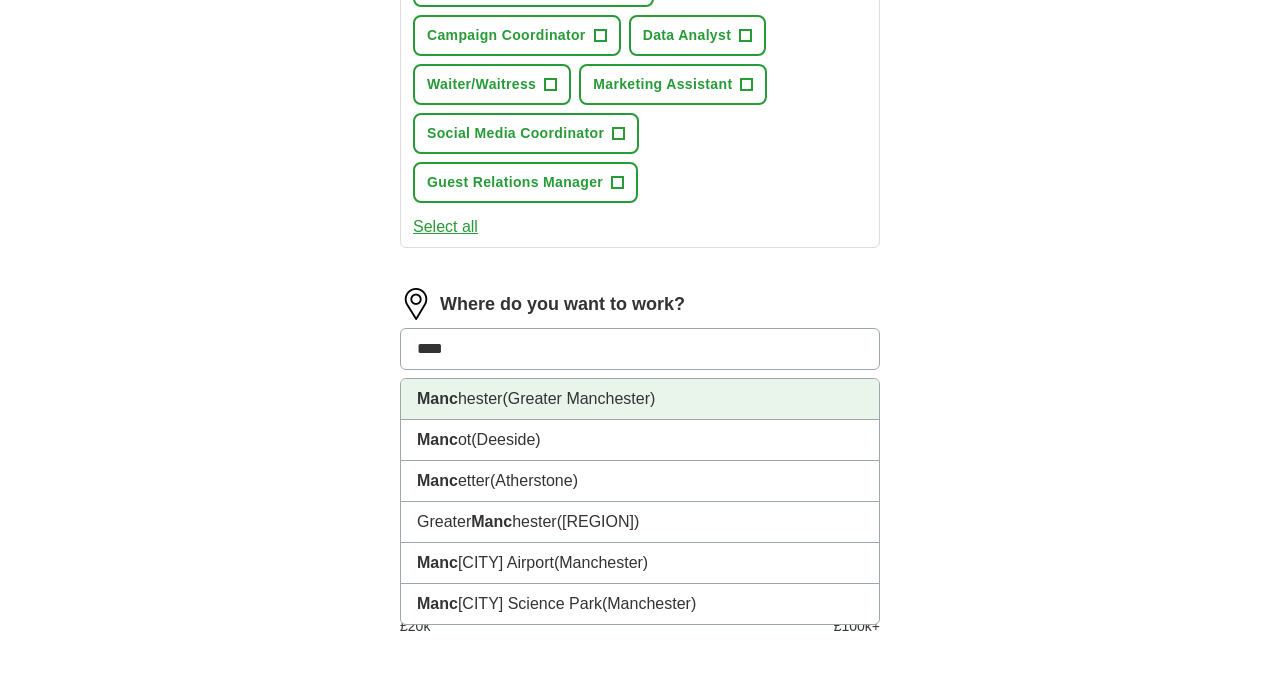 click on "(Greater Manchester)" at bounding box center [578, 398] 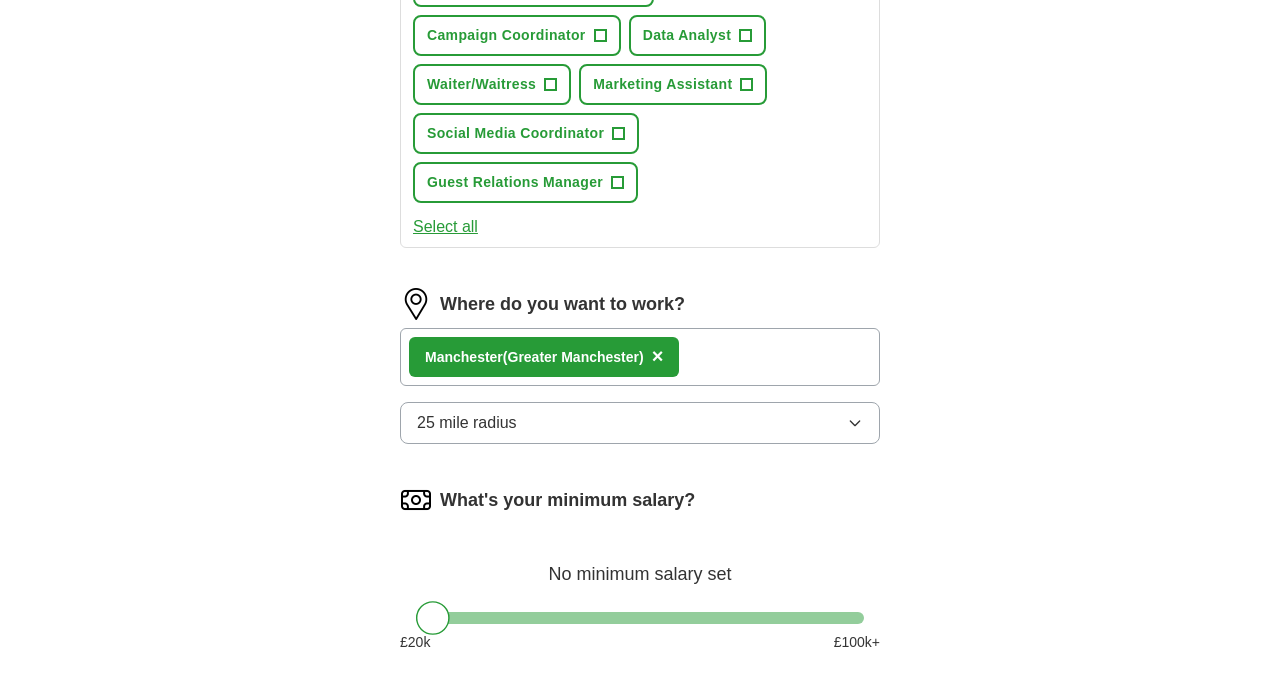 click on "25 mile radius" at bounding box center [467, 423] 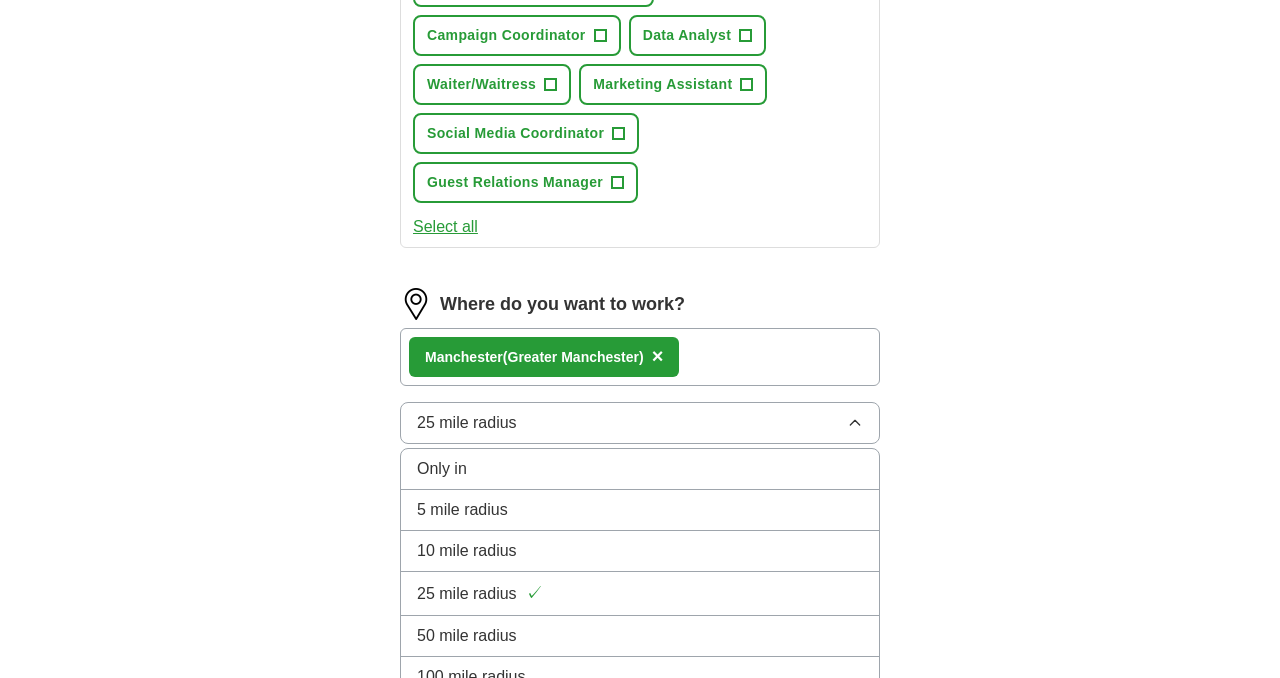 click on "5 mile radius" at bounding box center (462, 510) 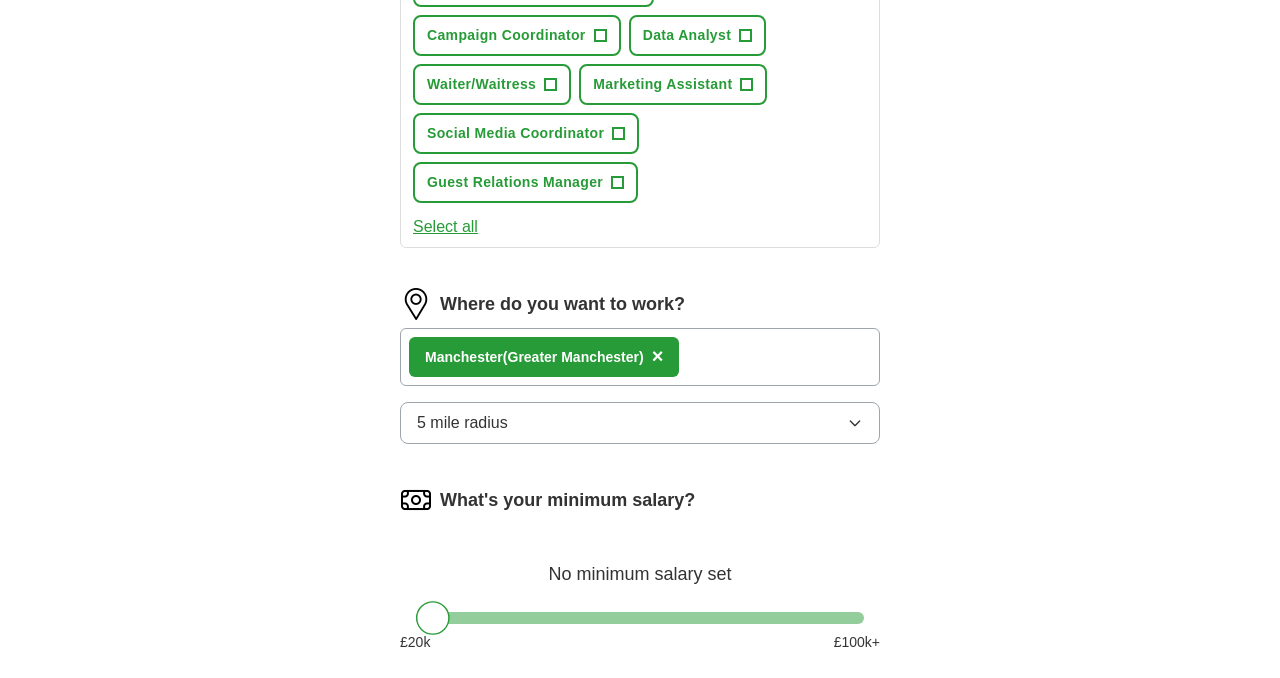 scroll, scrollTop: 1133, scrollLeft: 0, axis: vertical 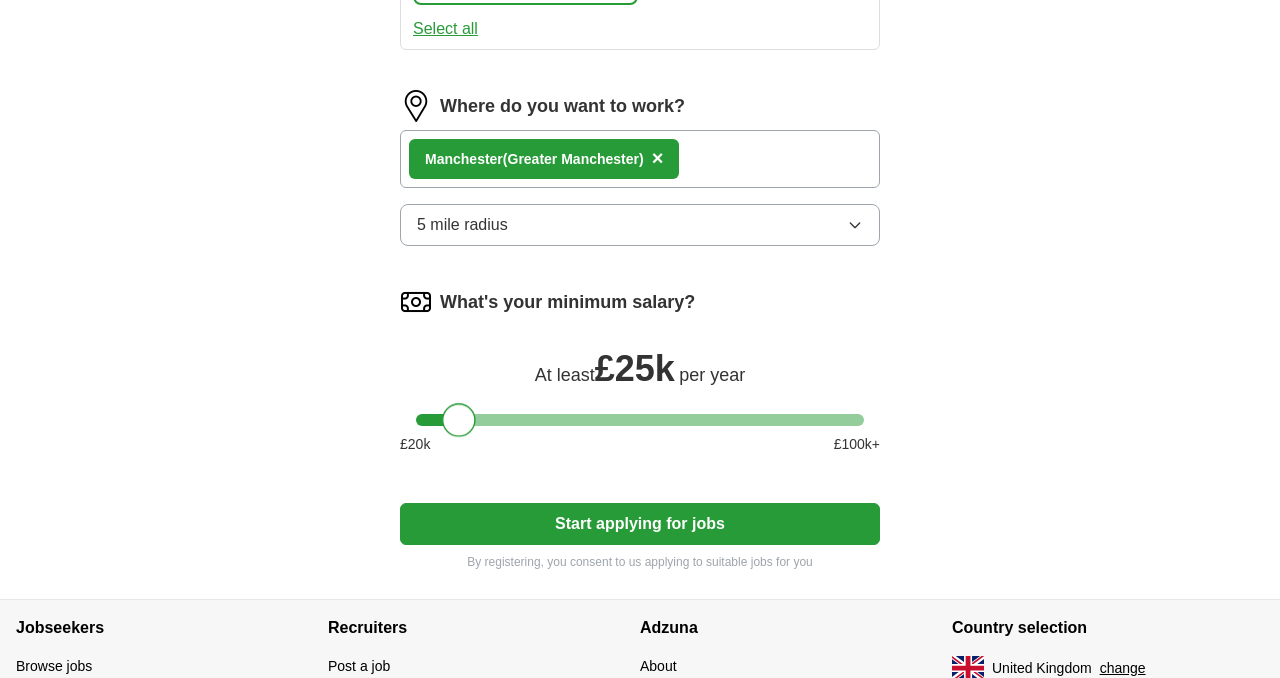 drag, startPoint x: 434, startPoint y: 419, endPoint x: 462, endPoint y: 421, distance: 28.071337 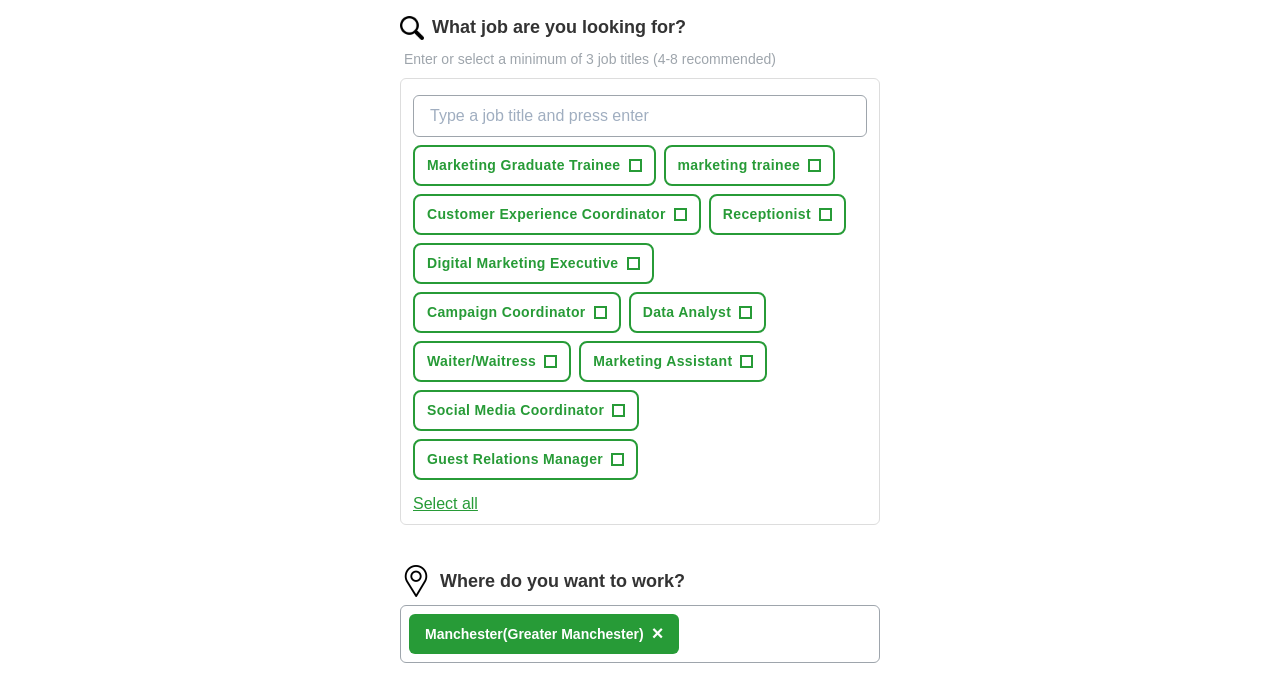 scroll, scrollTop: 739, scrollLeft: 0, axis: vertical 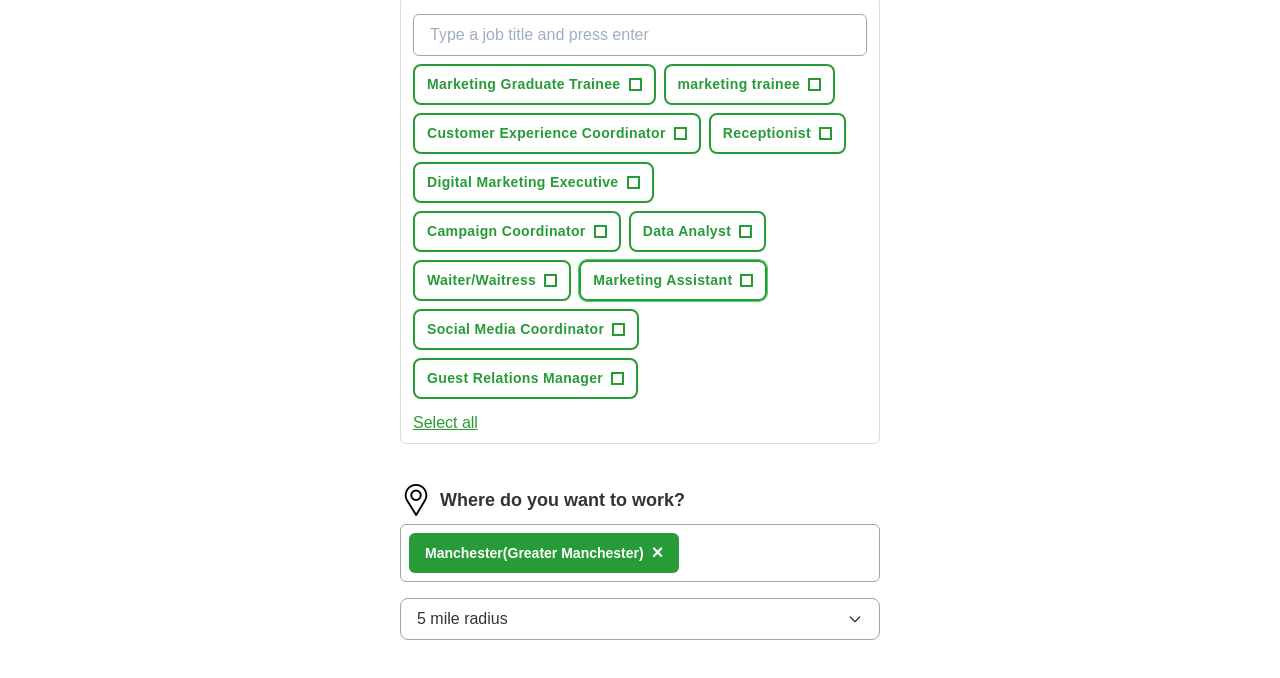 click on "Marketing Assistant" at bounding box center [662, 280] 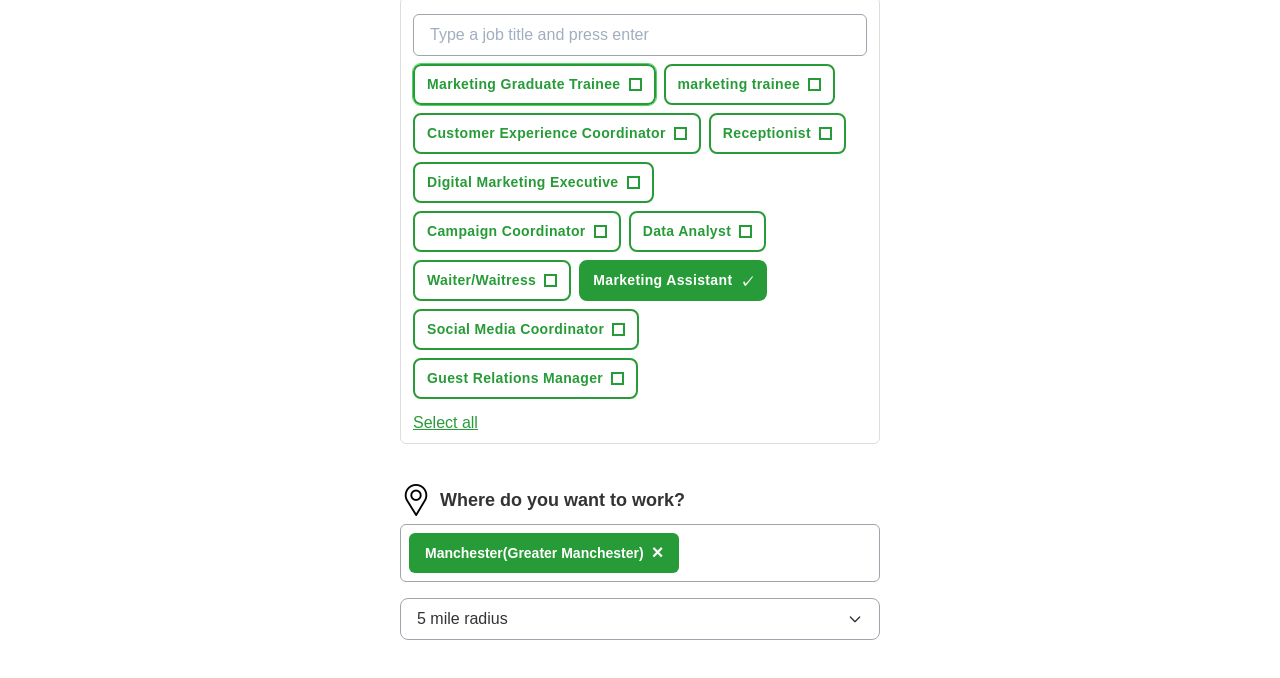 click on "Marketing Graduate Trainee" at bounding box center [524, 84] 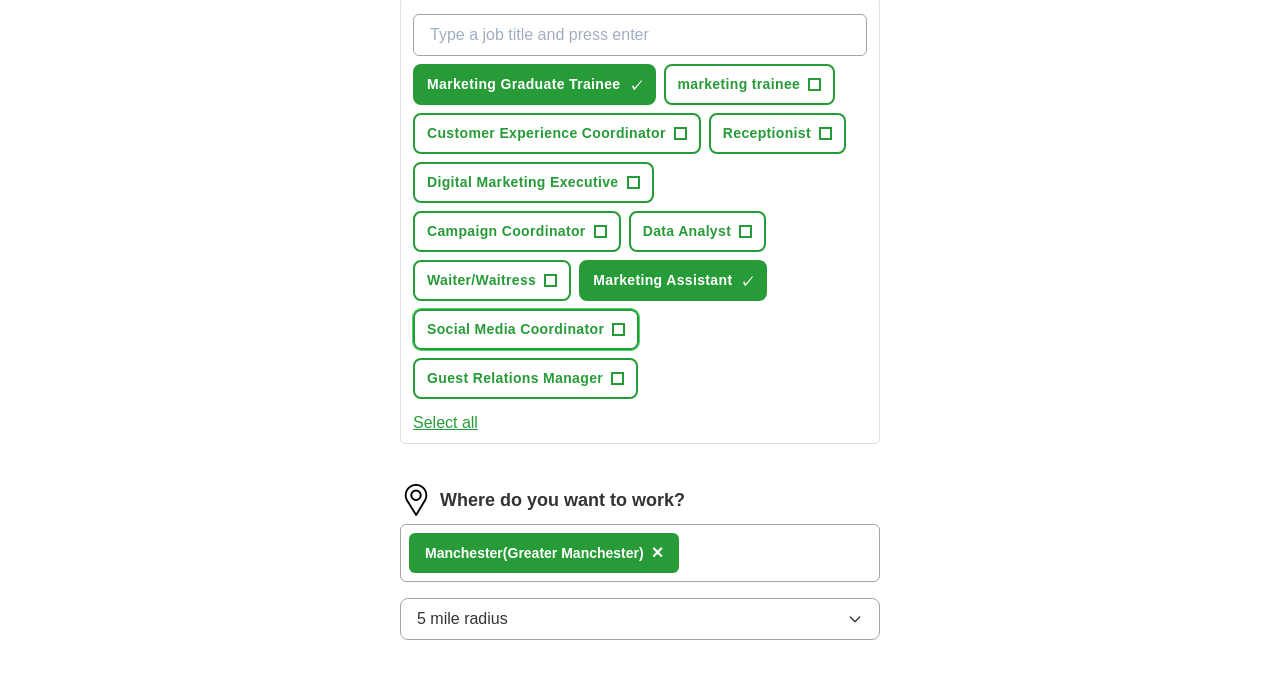 click on "Social Media Coordinator +" at bounding box center [526, 329] 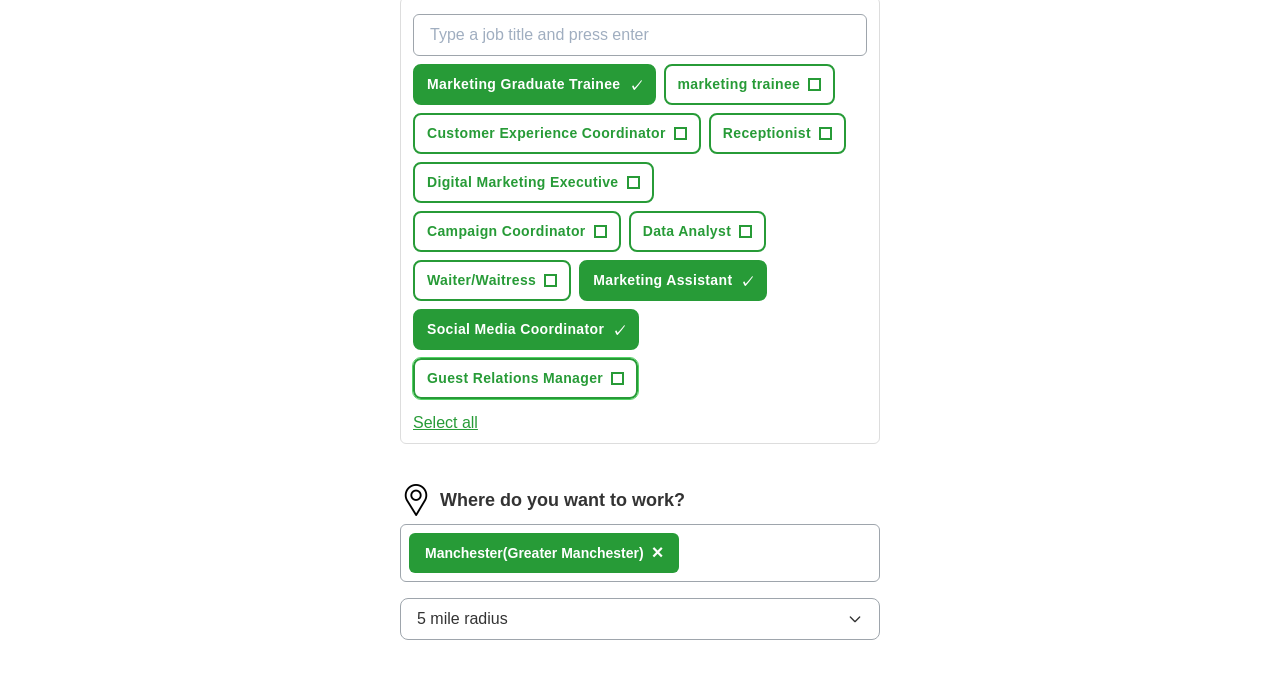 click on "Guest Relations Manager" at bounding box center (515, 378) 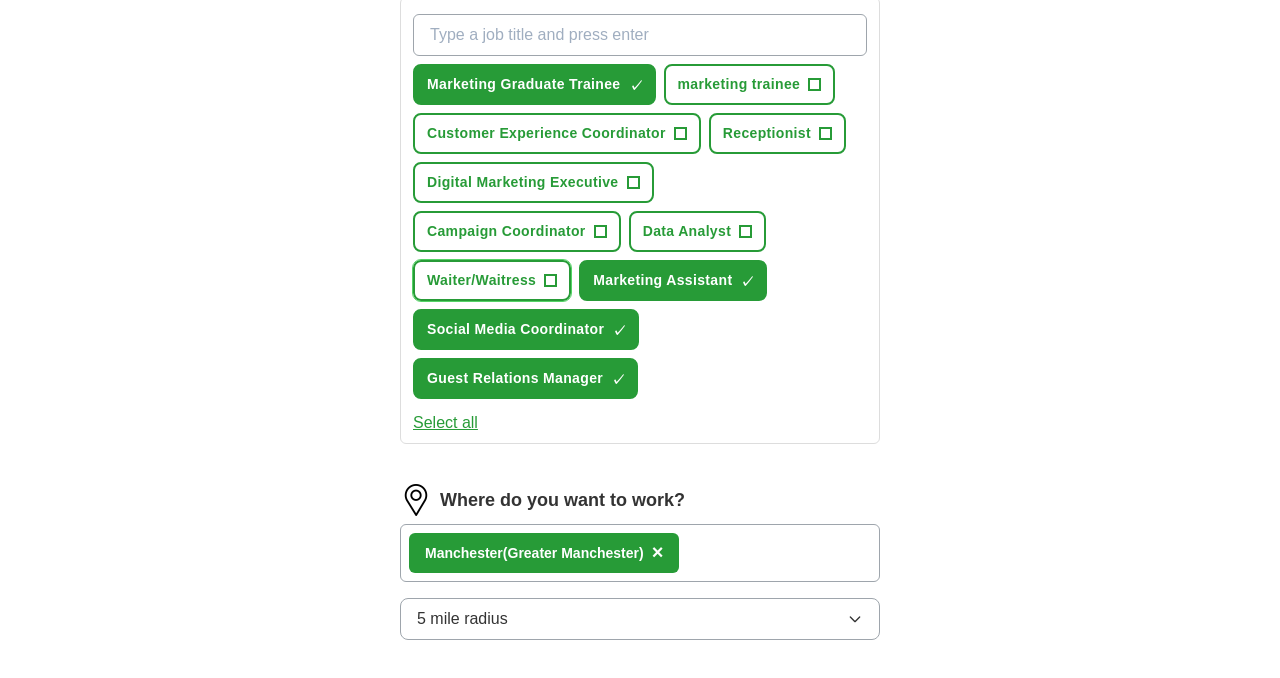 click on "Waiter/Waitress" at bounding box center (481, 280) 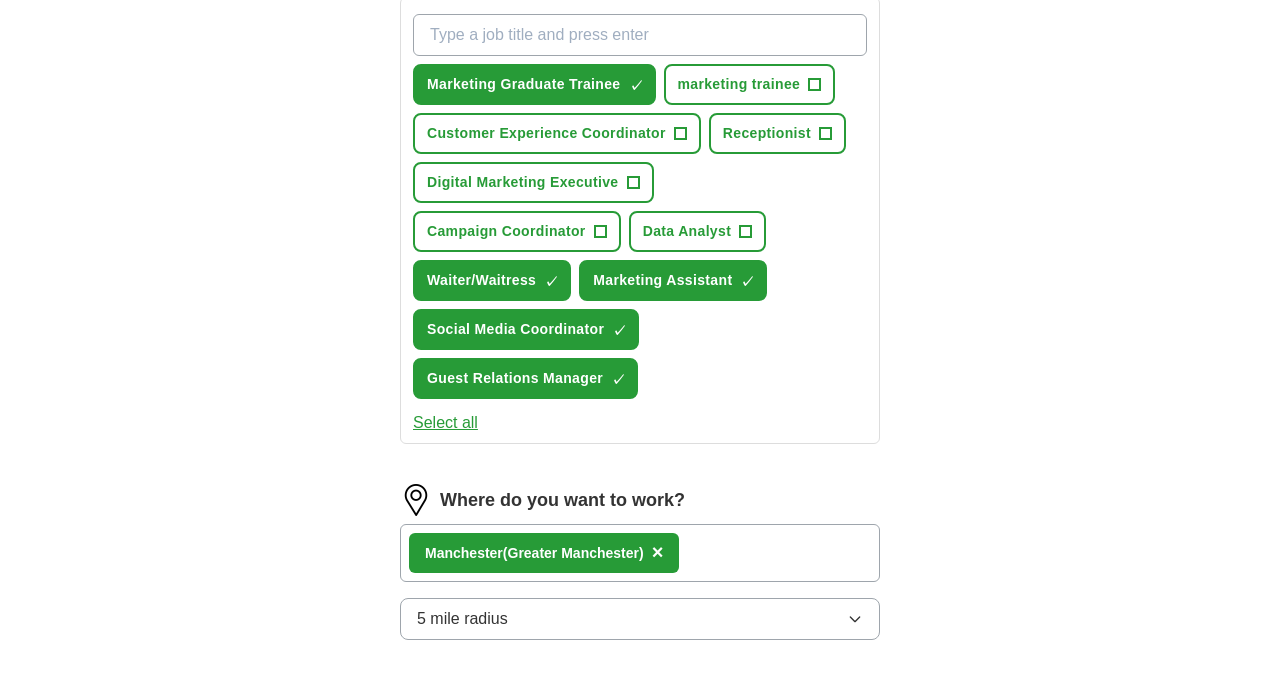 click on "What job are you looking for?" at bounding box center [640, 35] 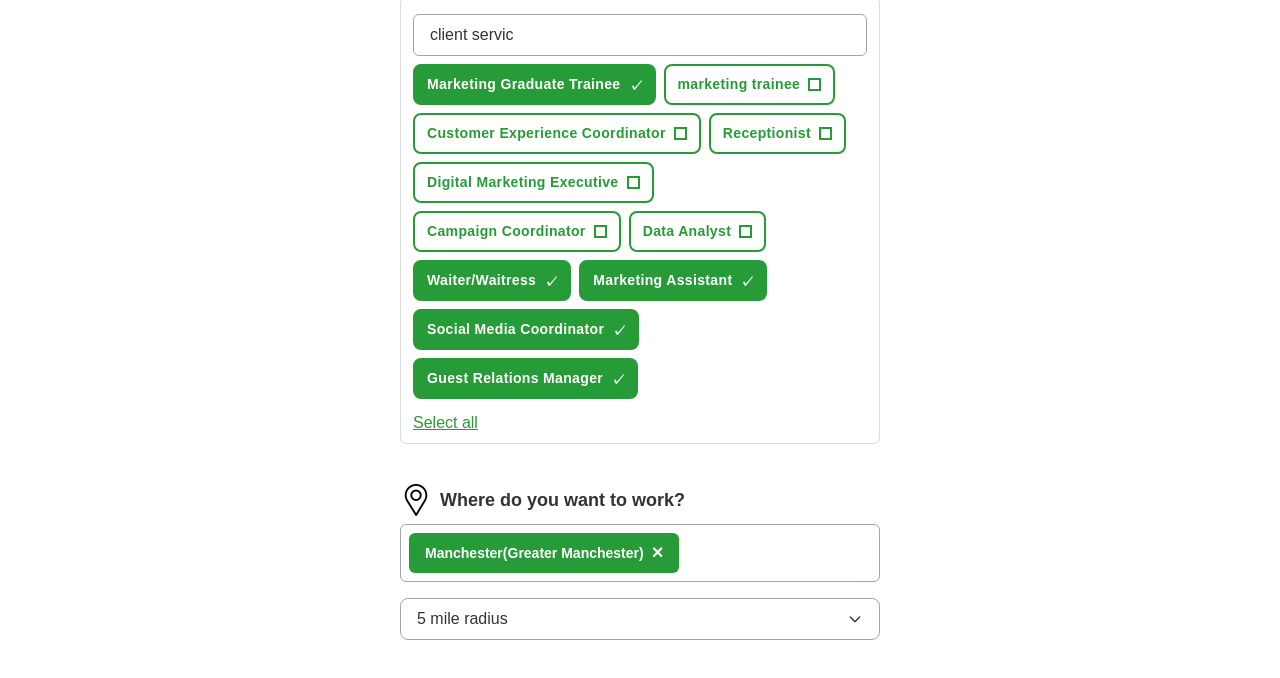 type on "client service" 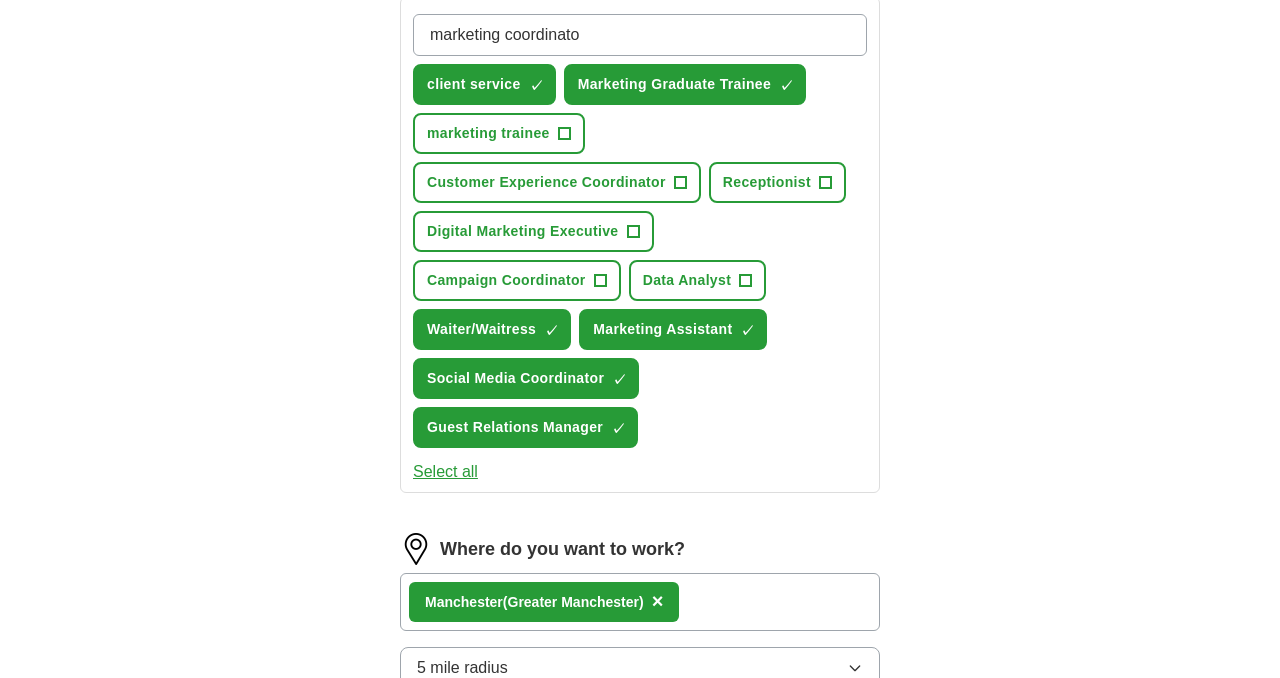 type on "marketing coordinator" 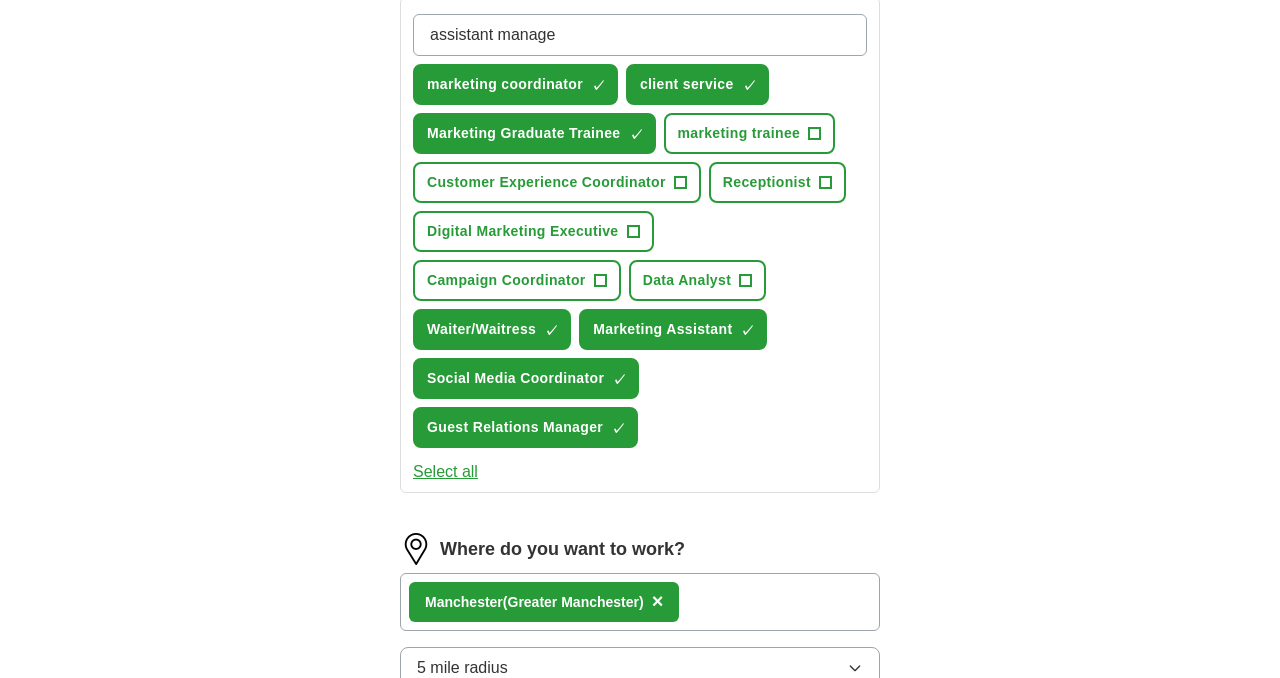 type on "assistant manager" 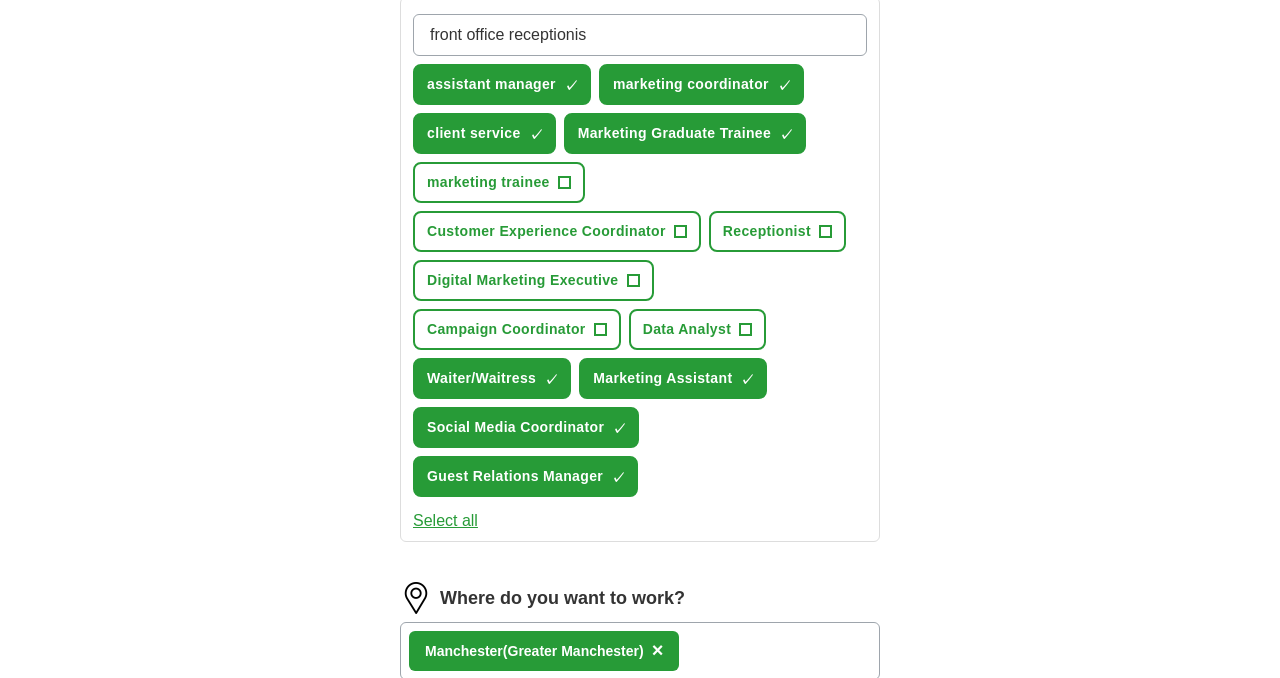 type on "front office receptionist" 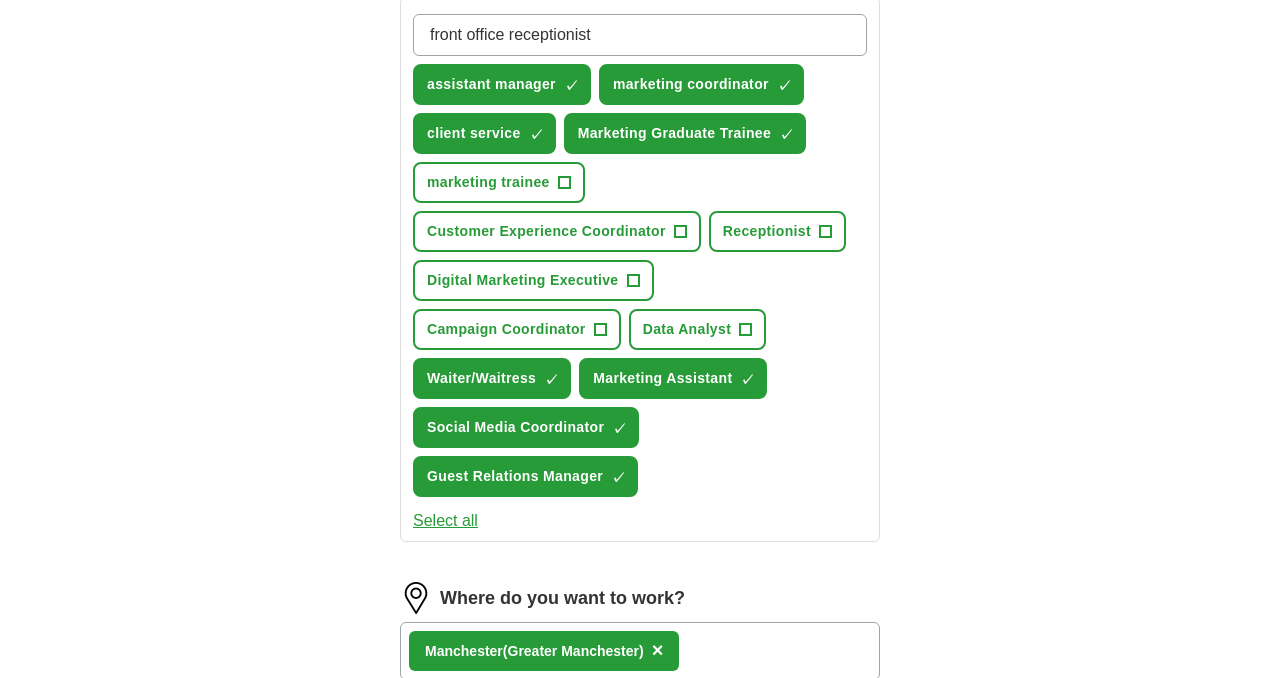 type 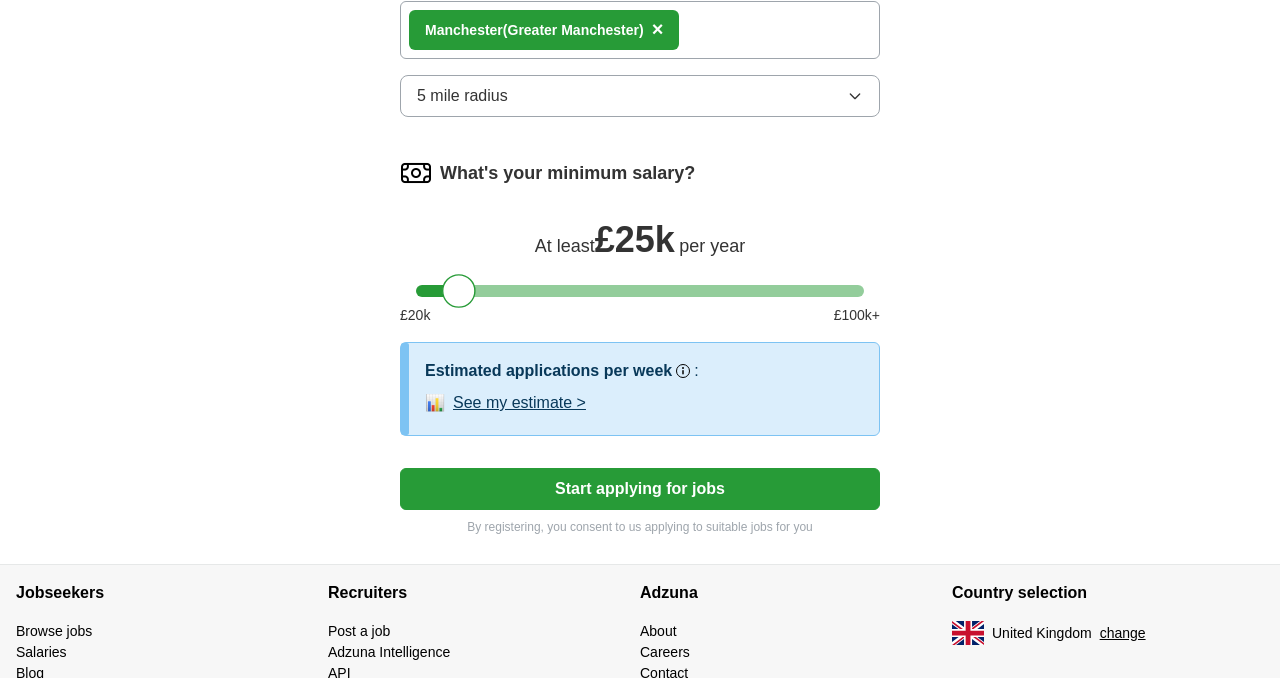 scroll, scrollTop: 1469, scrollLeft: 0, axis: vertical 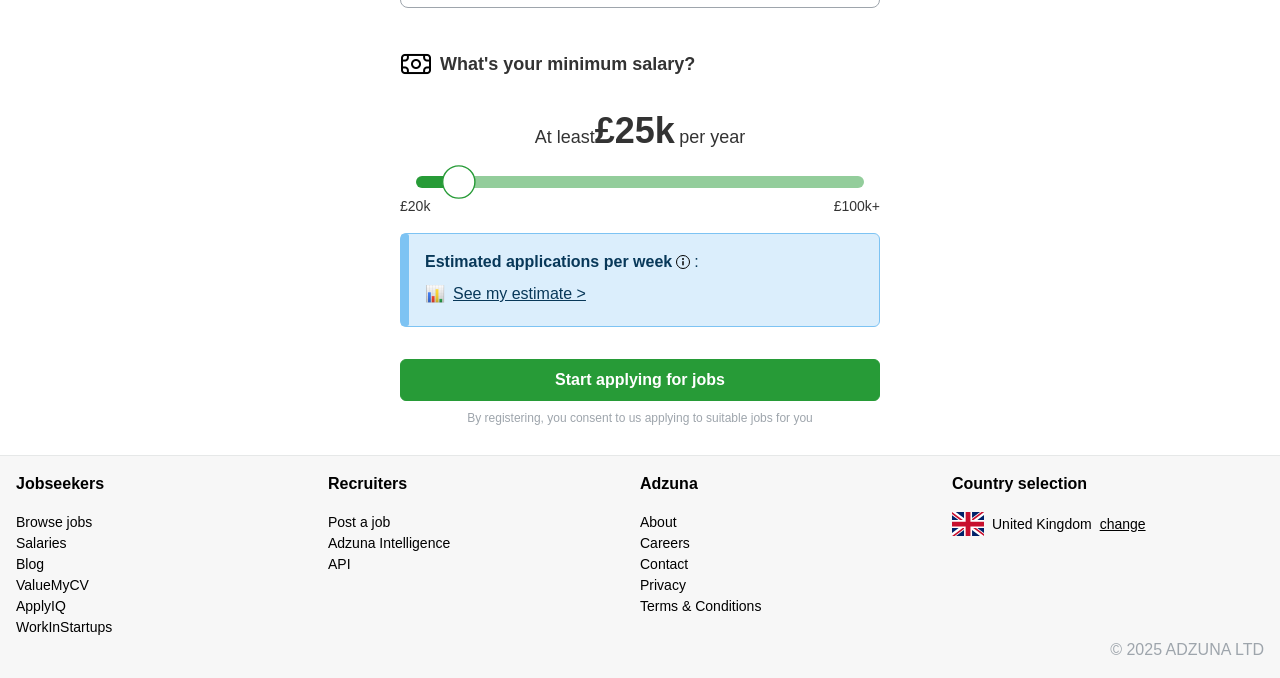click on "See my estimate >" at bounding box center [519, 294] 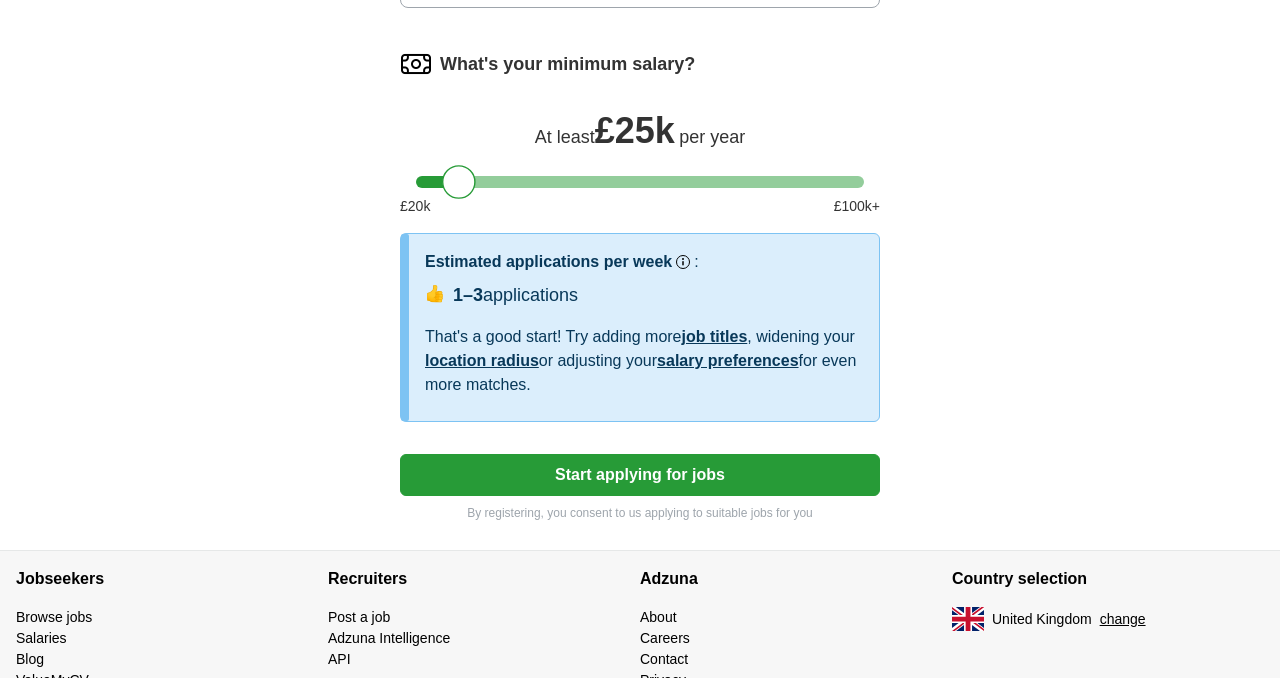 click on "Start applying for jobs" at bounding box center (640, 475) 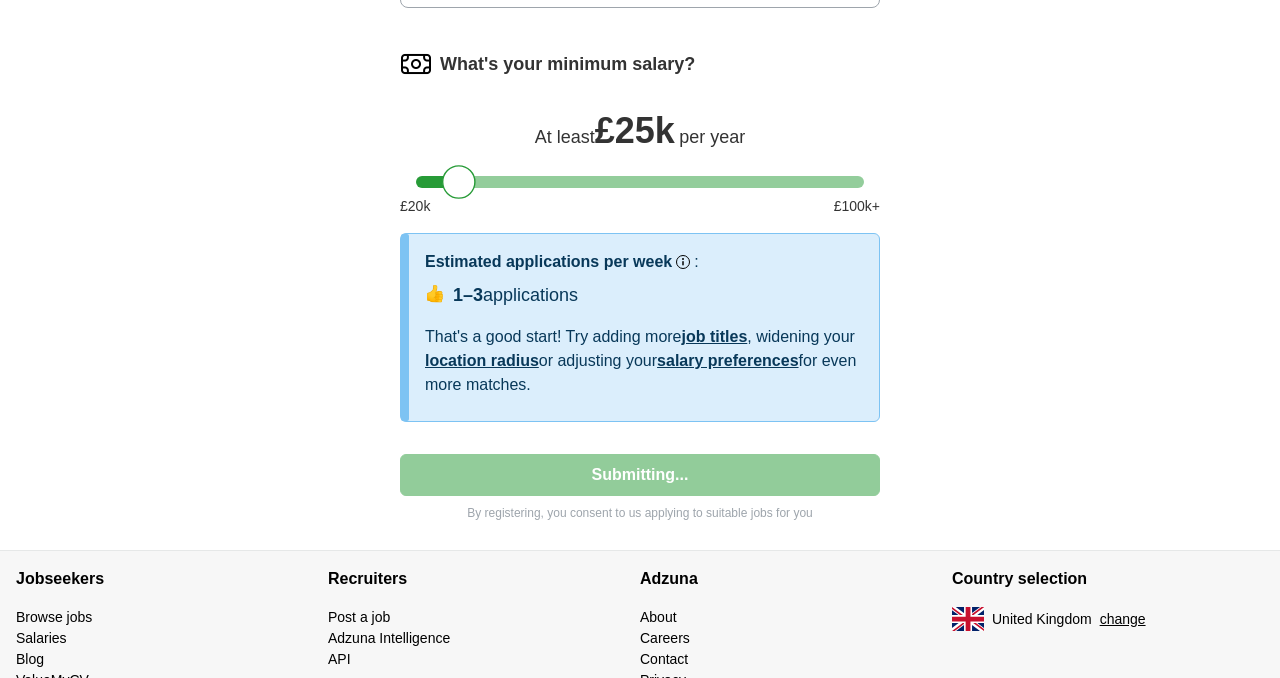 select on "**" 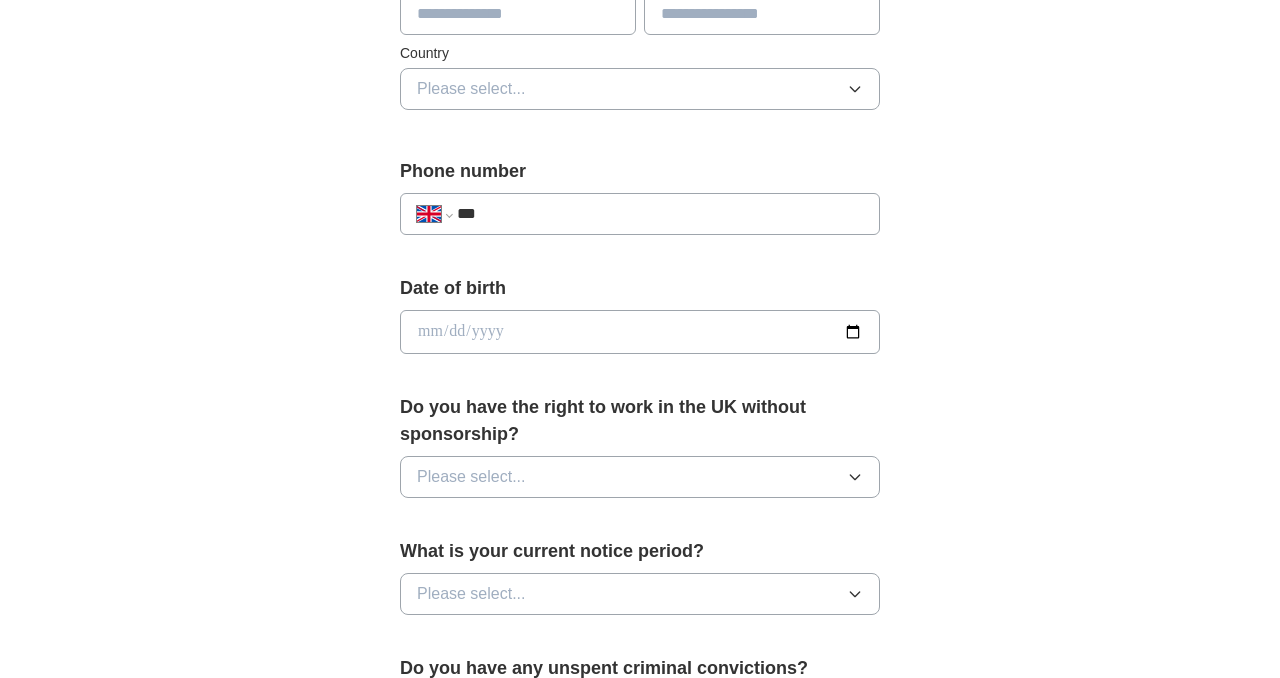 scroll, scrollTop: 647, scrollLeft: 0, axis: vertical 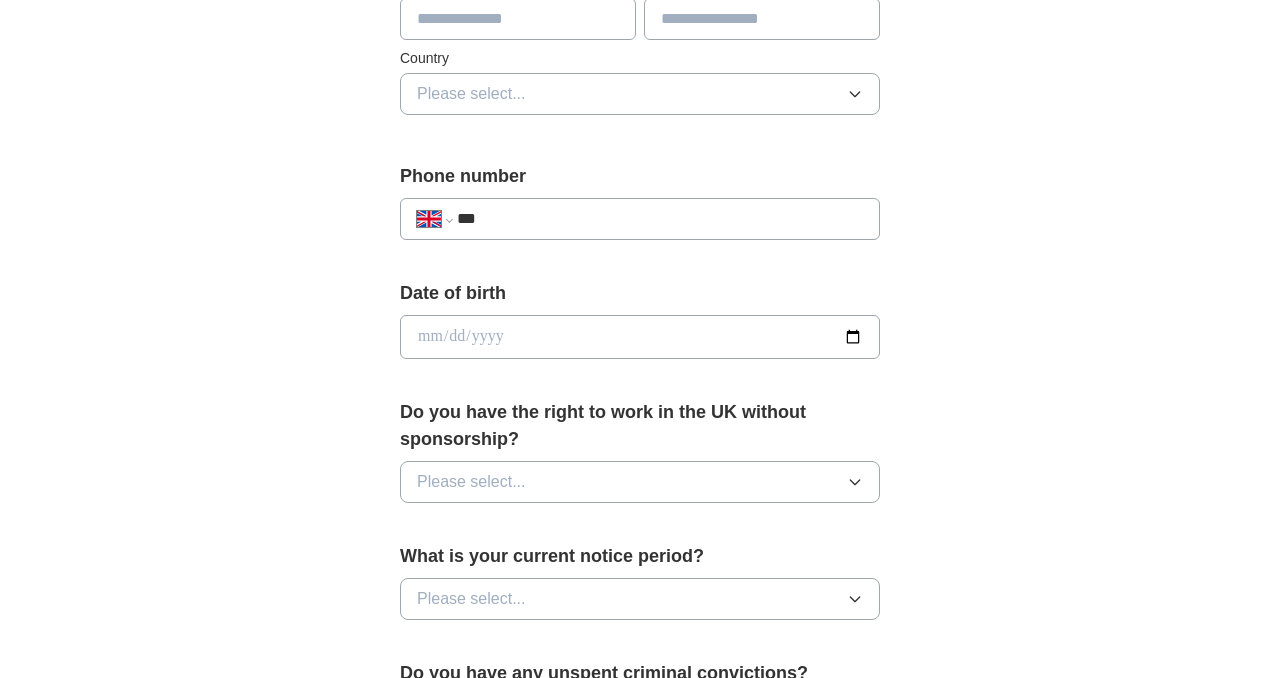 click on "***" at bounding box center (660, 219) 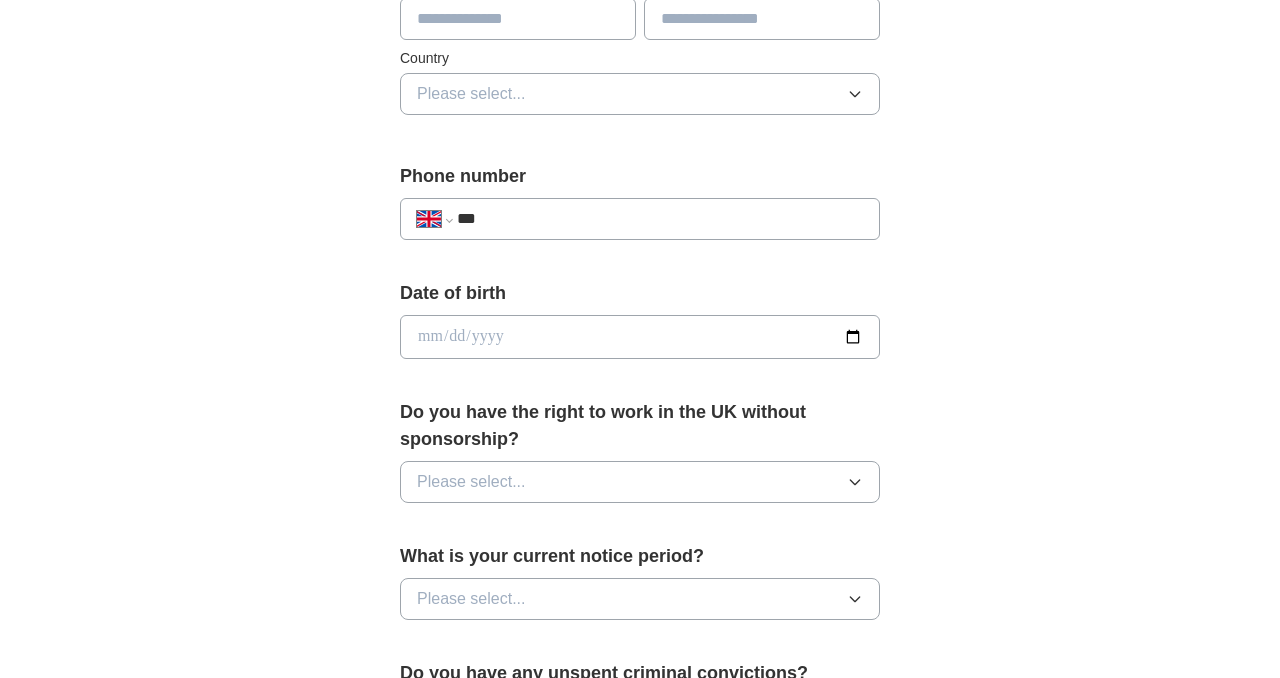 type on "**********" 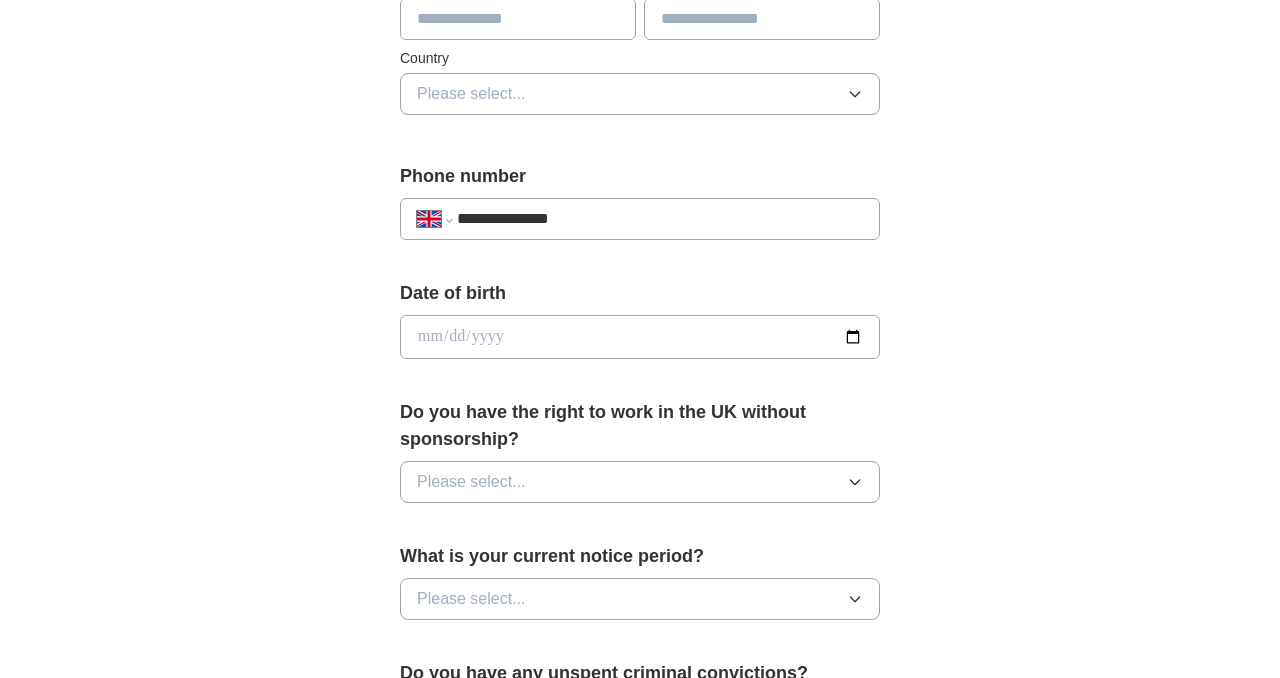 type on "**********" 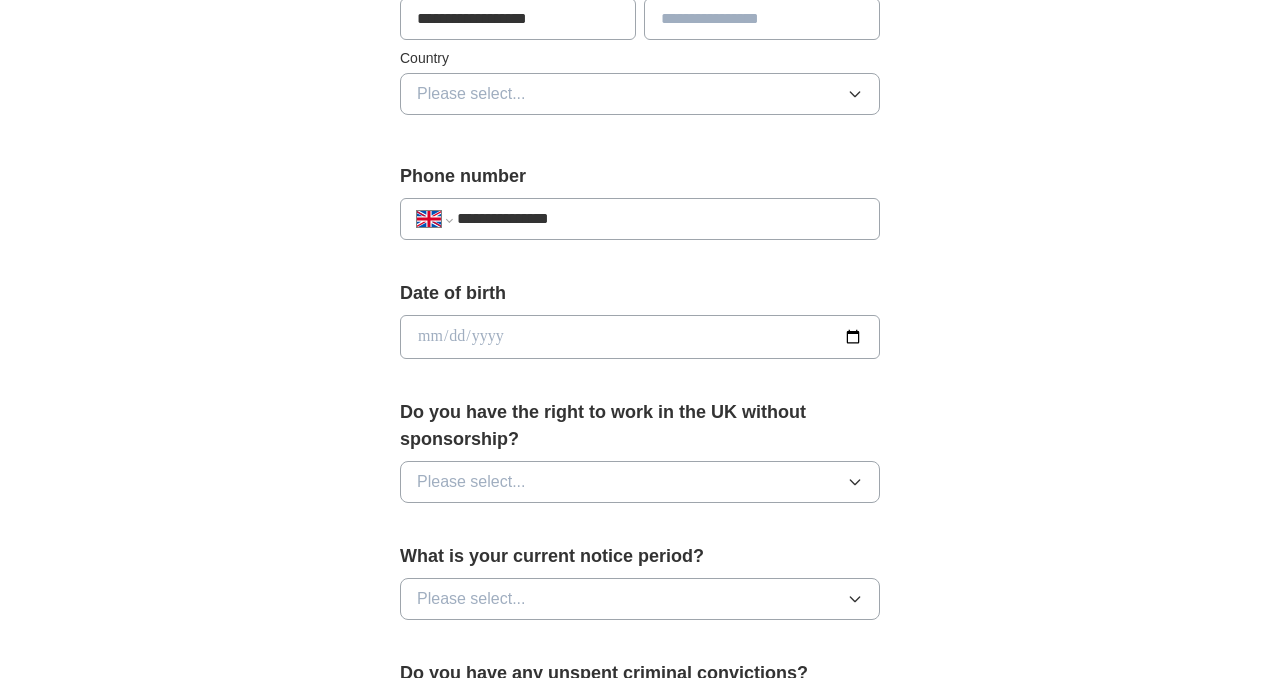 type on "******" 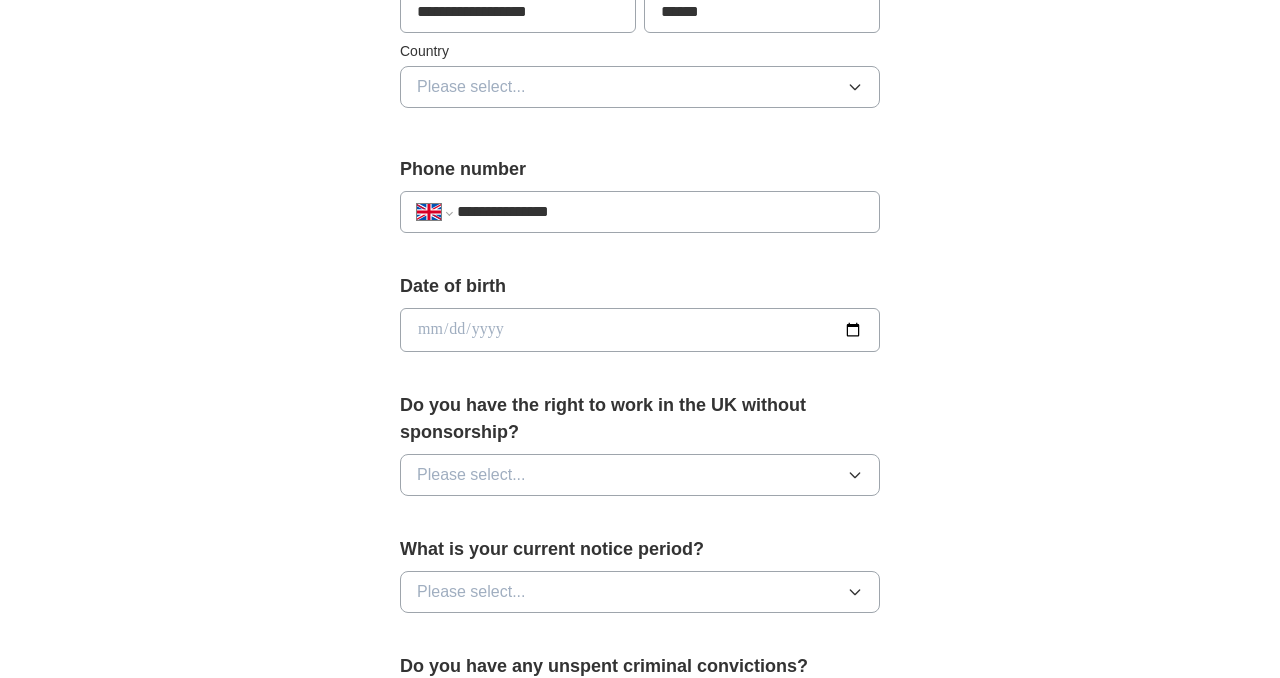 scroll, scrollTop: 656, scrollLeft: 0, axis: vertical 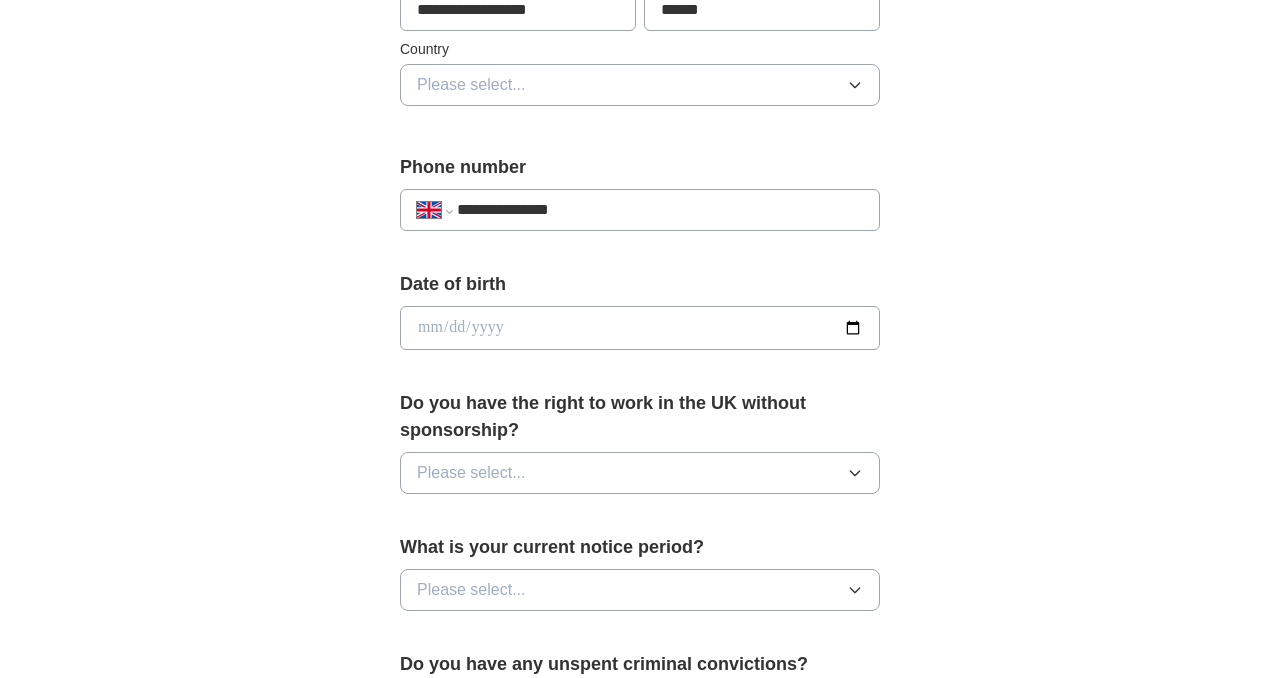 click at bounding box center (640, 328) 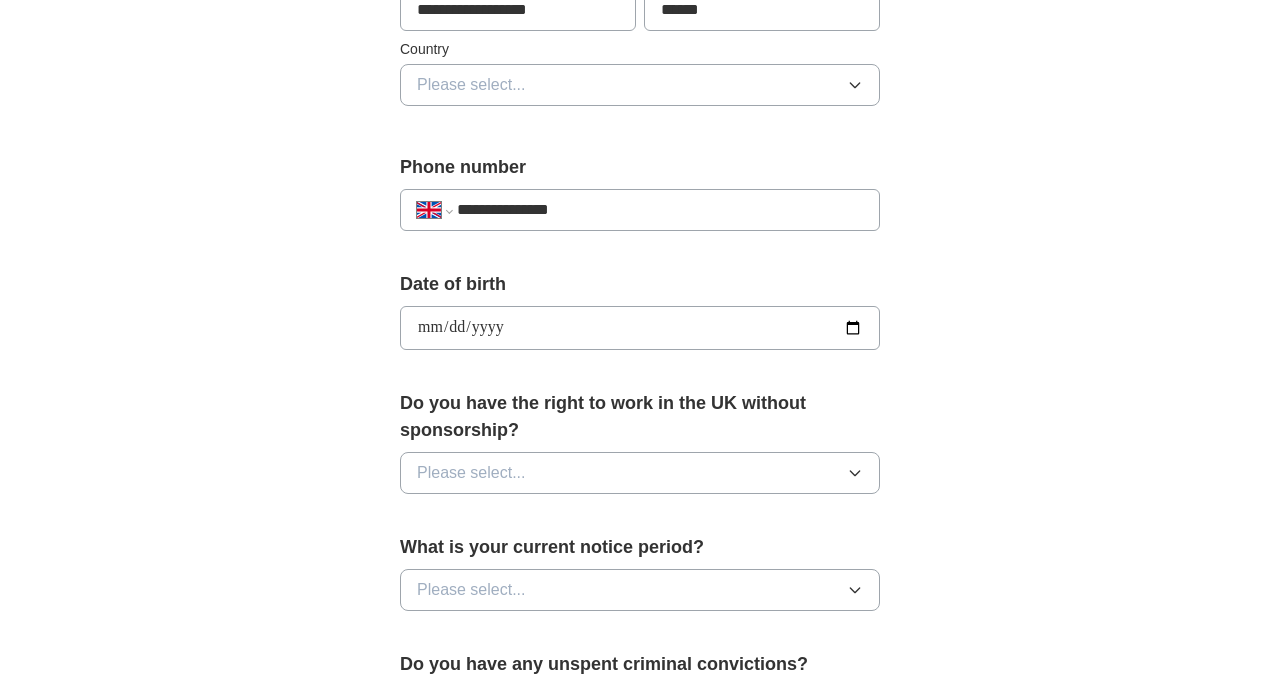 type on "**********" 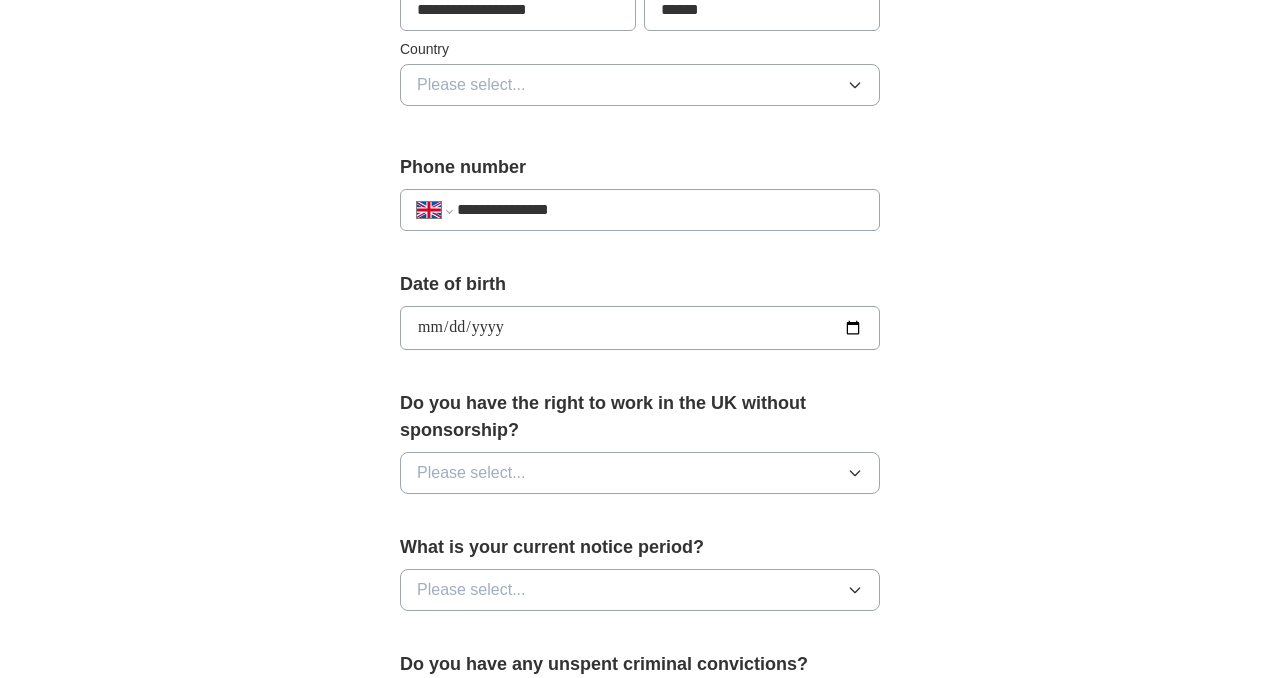 scroll, scrollTop: 745, scrollLeft: 0, axis: vertical 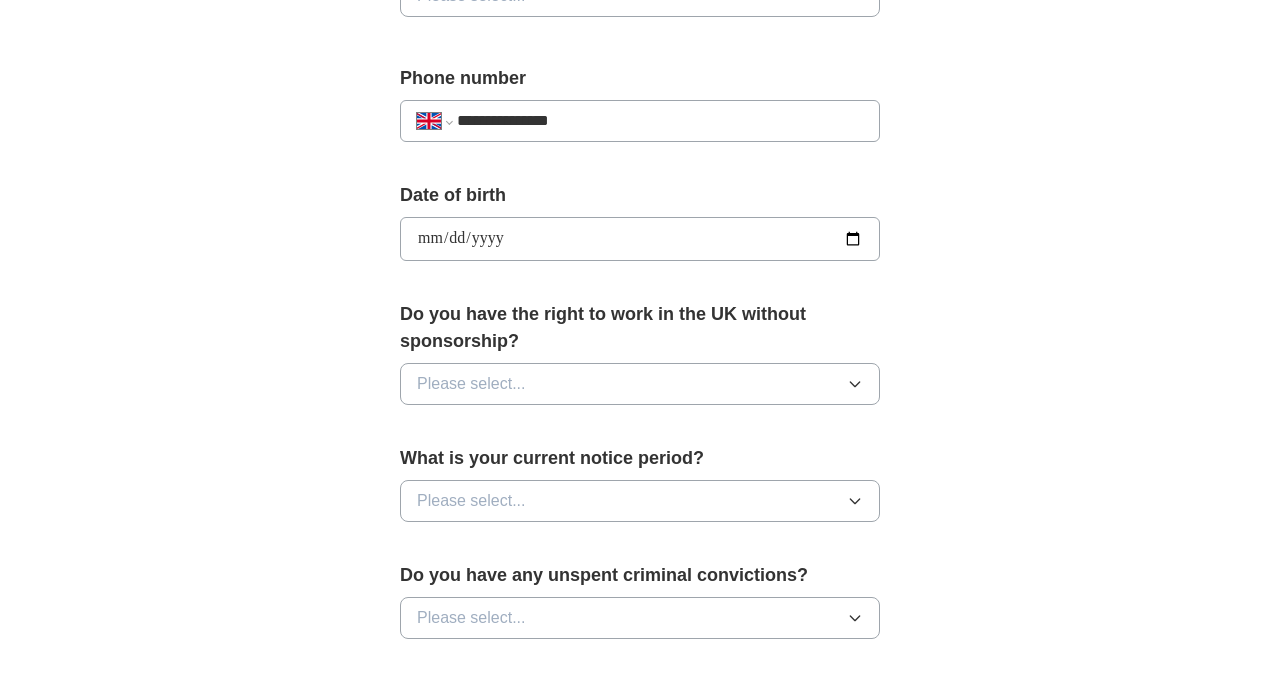 click on "Please select..." at bounding box center (471, 384) 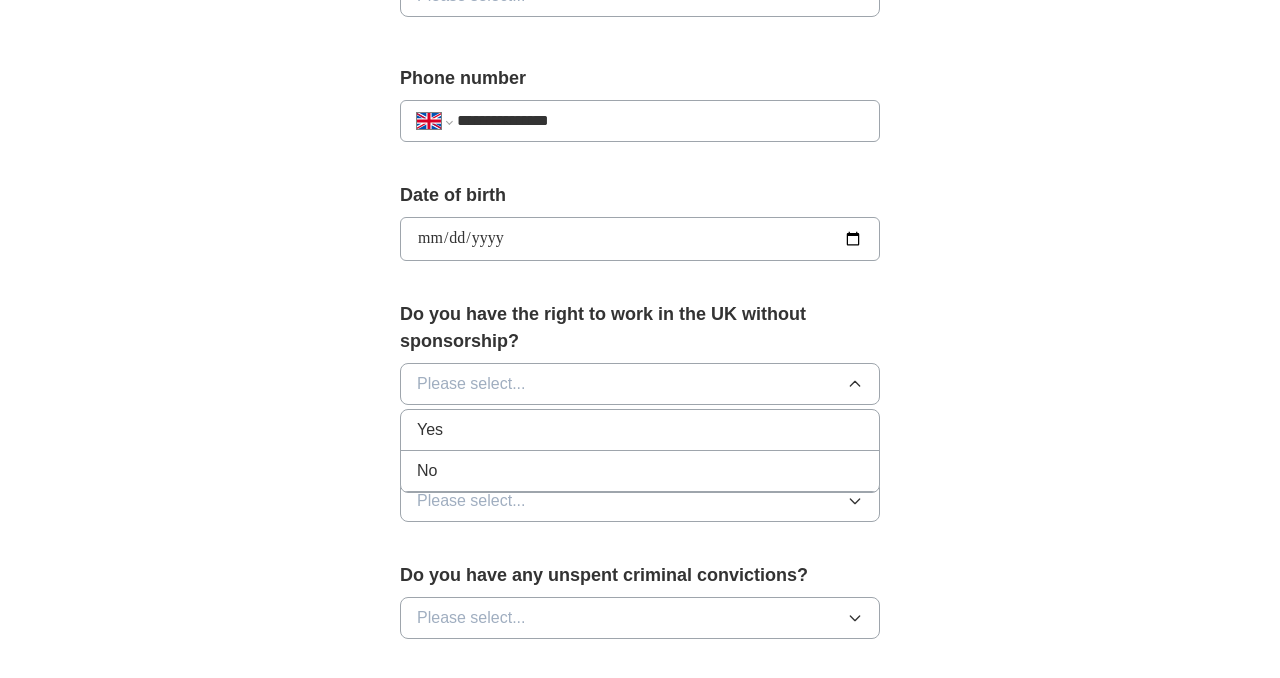 click on "Yes" at bounding box center [640, 430] 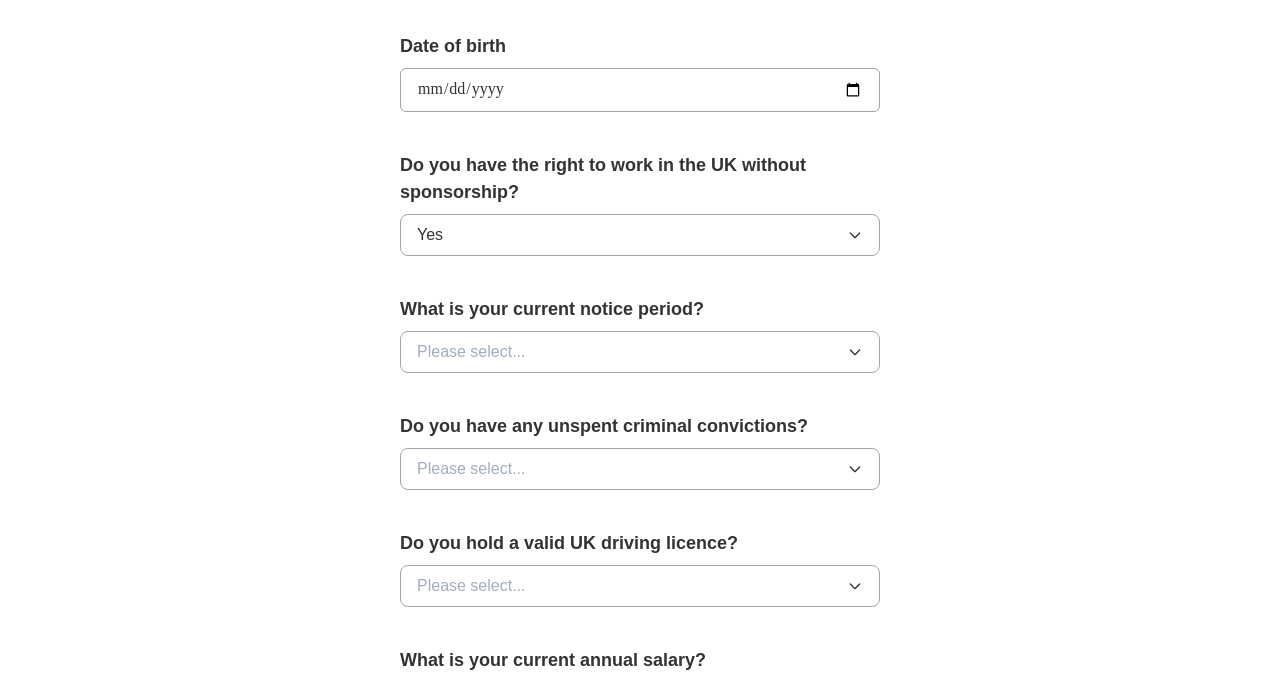 scroll, scrollTop: 921, scrollLeft: 0, axis: vertical 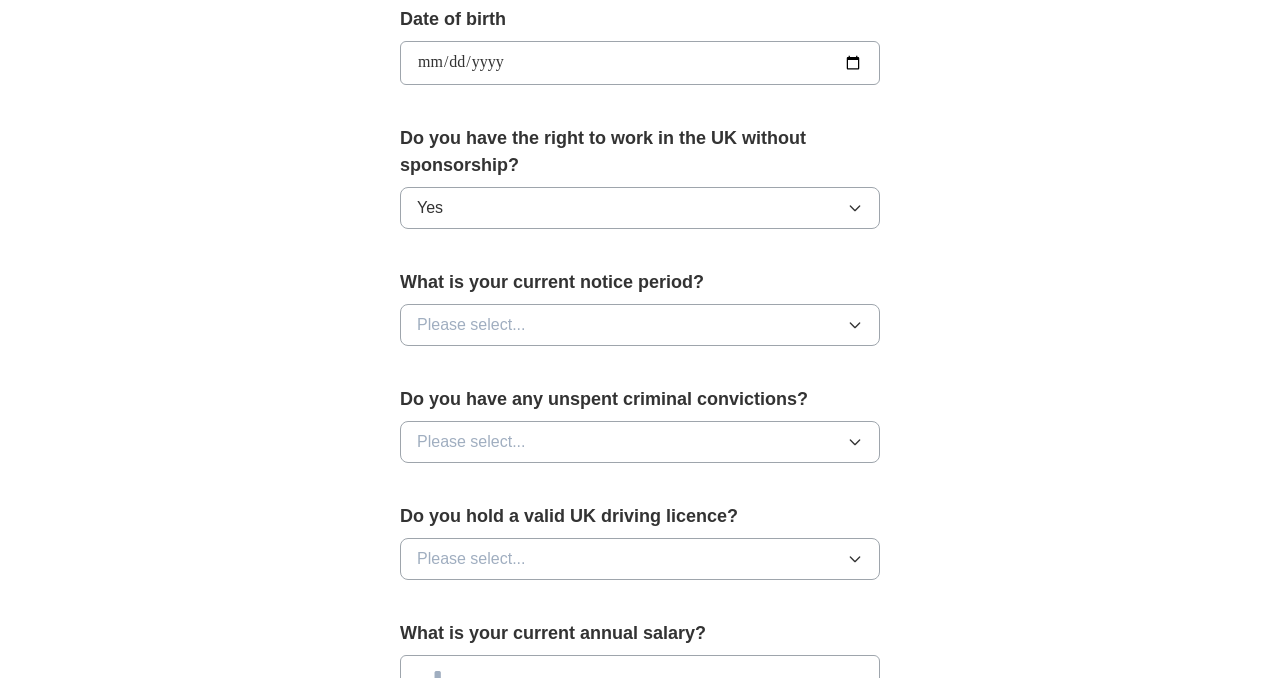 click on "Please select..." at bounding box center [471, 325] 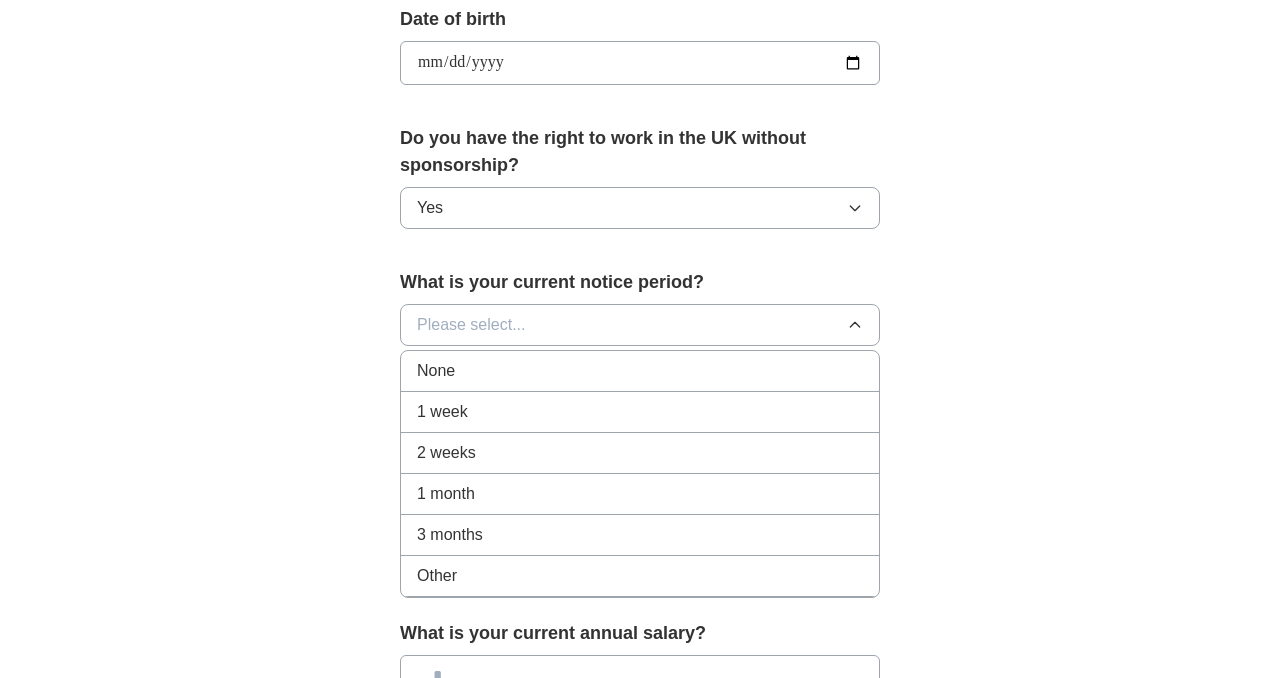 click on "1 month" at bounding box center [446, 494] 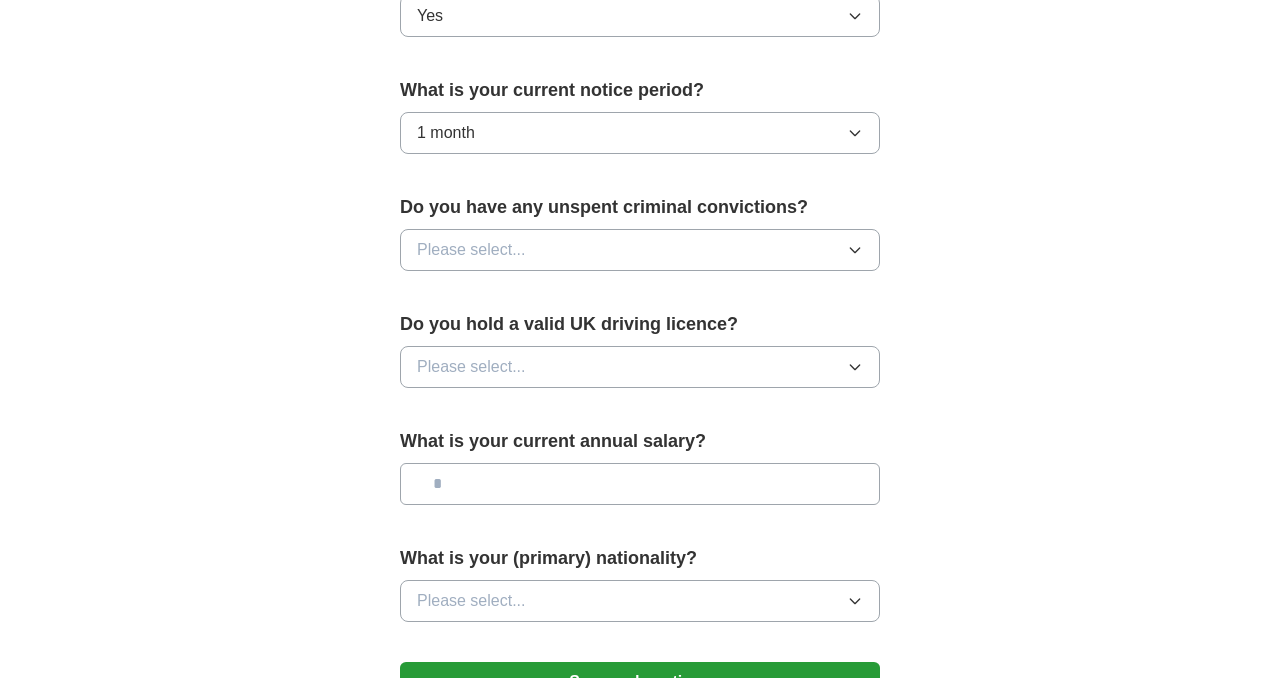 scroll, scrollTop: 1154, scrollLeft: 0, axis: vertical 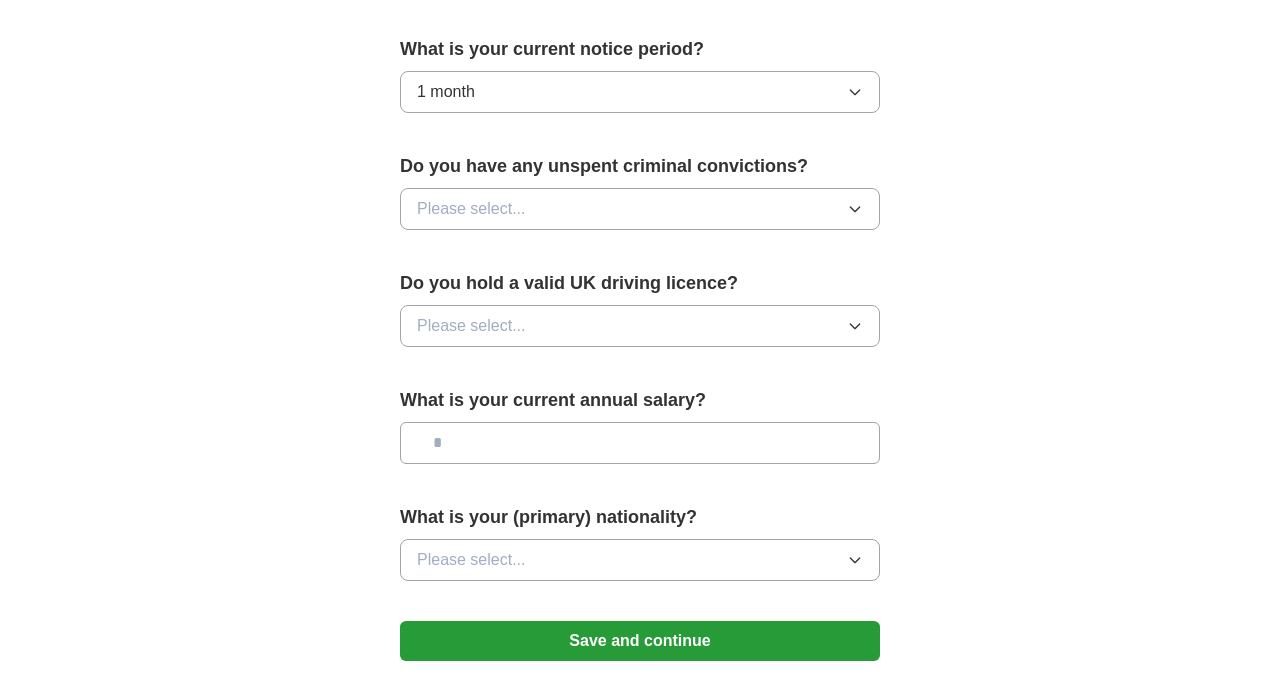 click on "Please select..." at bounding box center (471, 326) 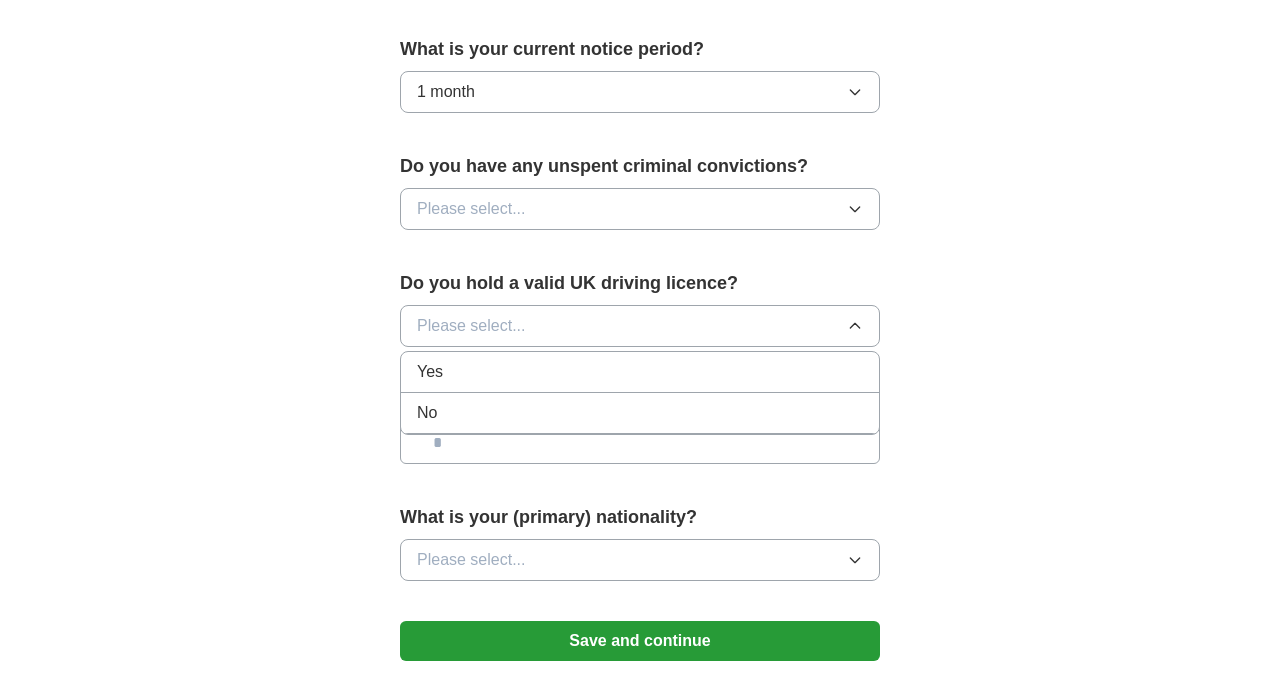 click on "No" at bounding box center (640, 413) 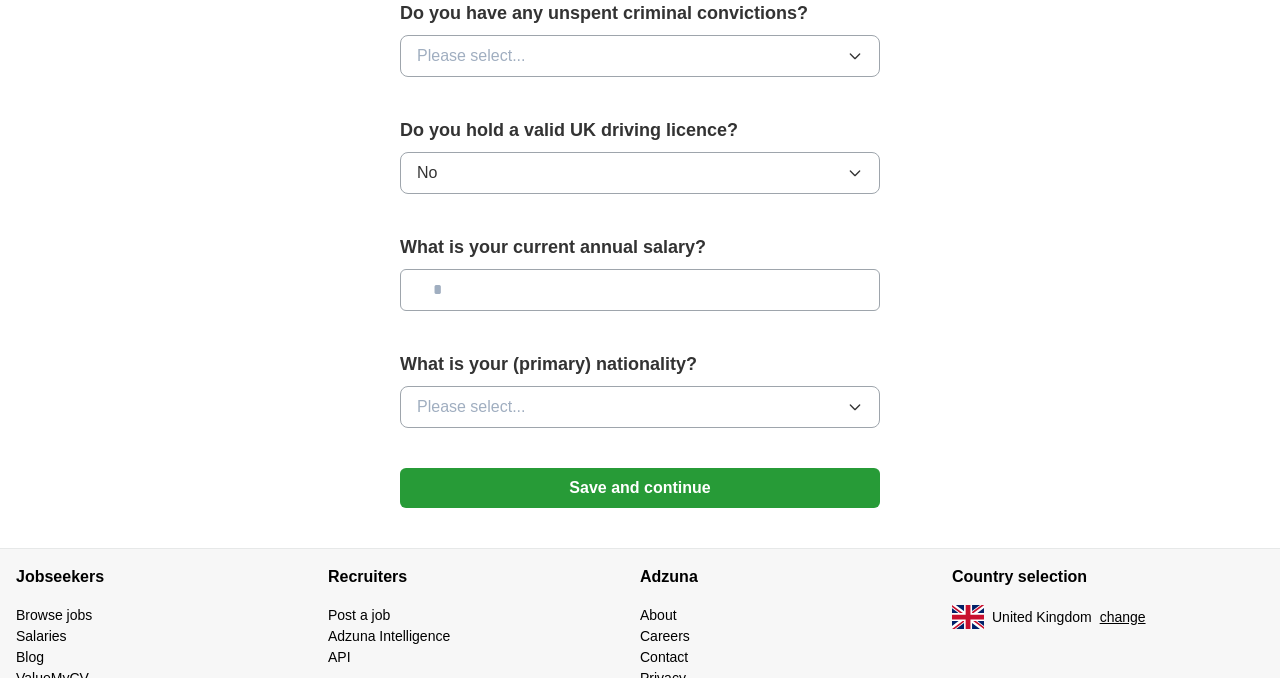 scroll, scrollTop: 1311, scrollLeft: 0, axis: vertical 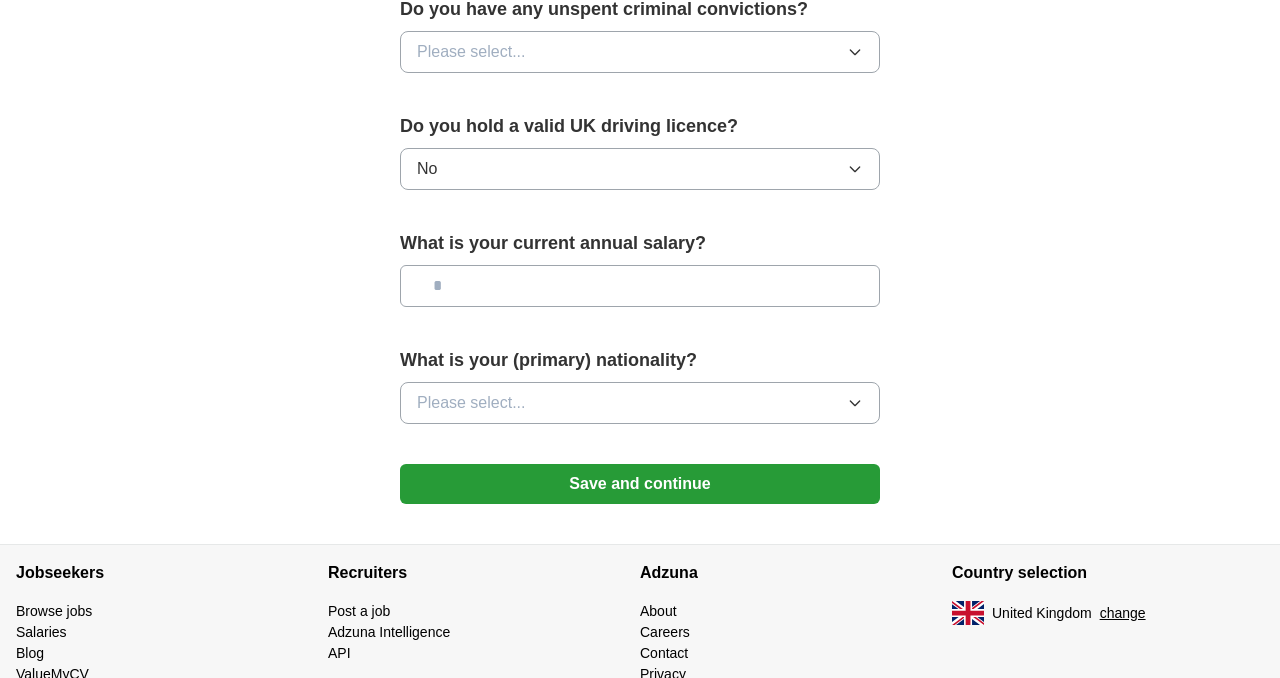 click on "Please select..." at bounding box center [471, 403] 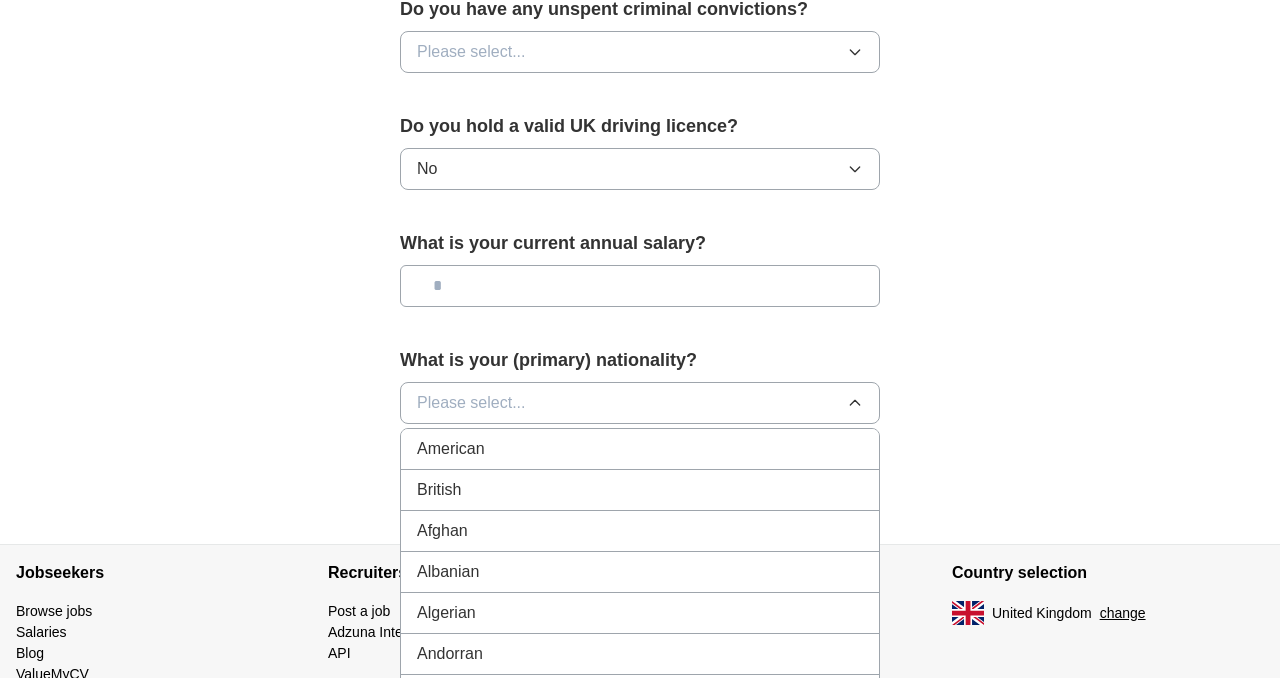 type 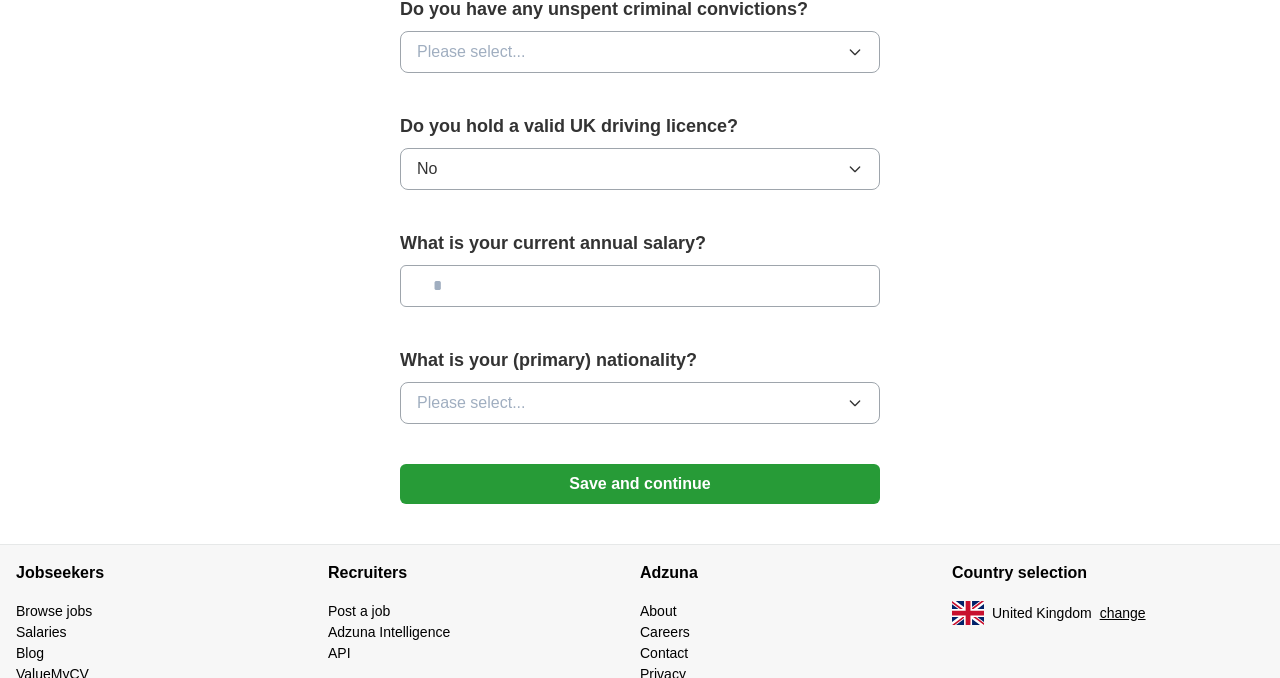 scroll, scrollTop: 1322, scrollLeft: 0, axis: vertical 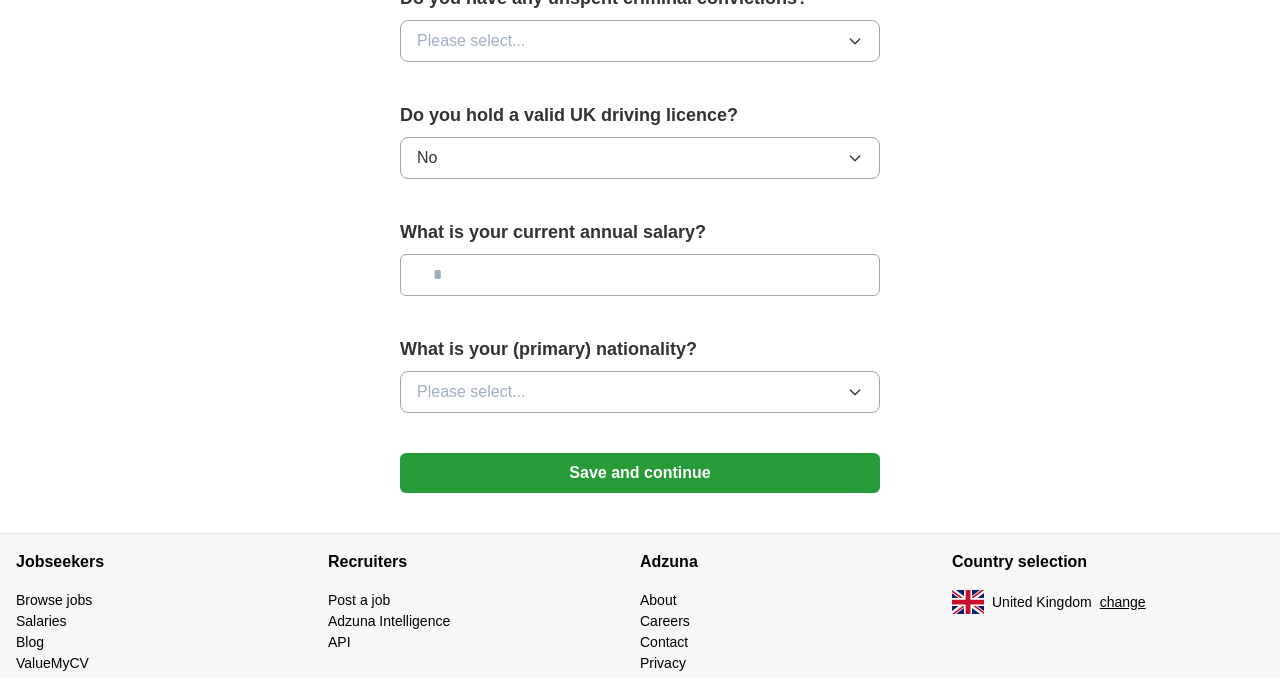 click on "Please select..." at bounding box center (471, 392) 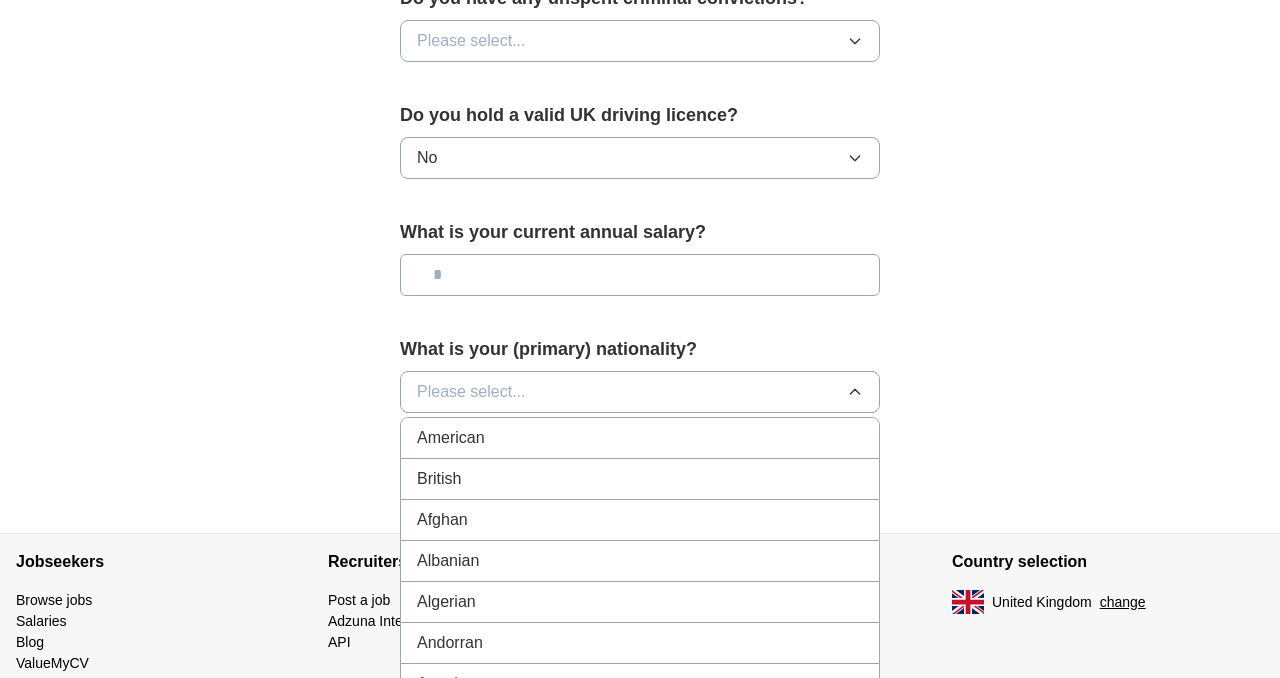 scroll, scrollTop: 1461, scrollLeft: 0, axis: vertical 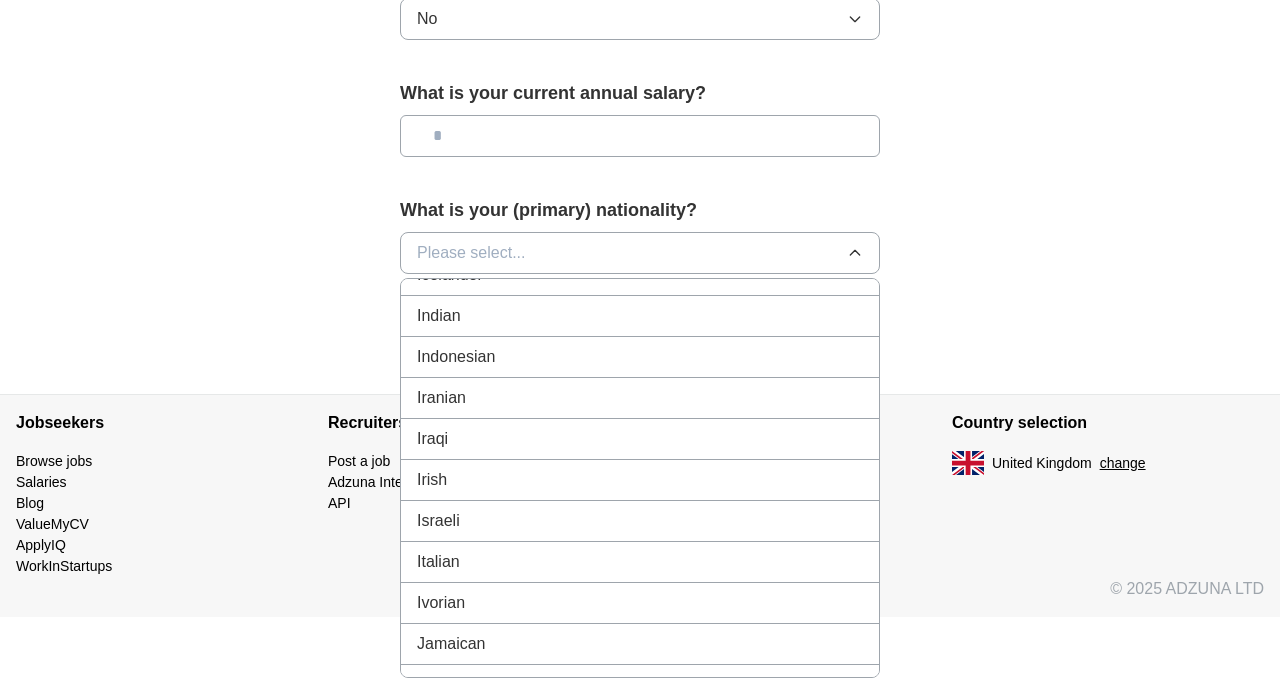 click on "Italian" at bounding box center [438, 562] 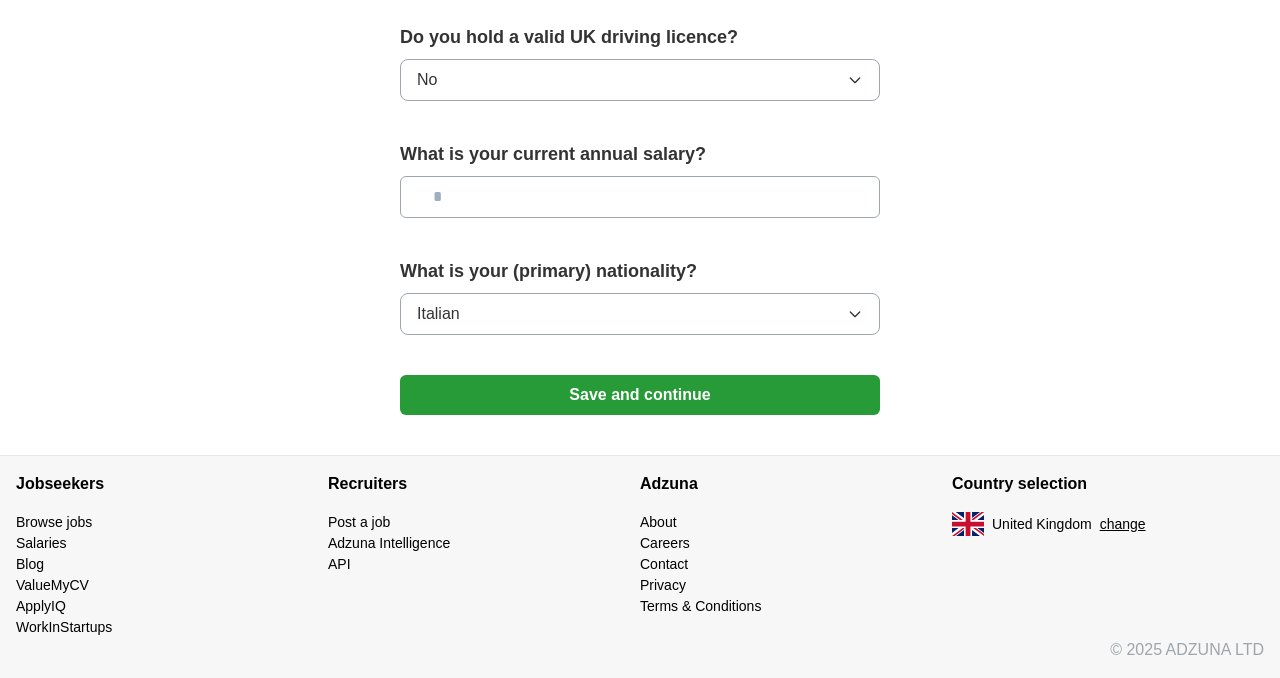 click on "Save and continue" at bounding box center (640, 395) 